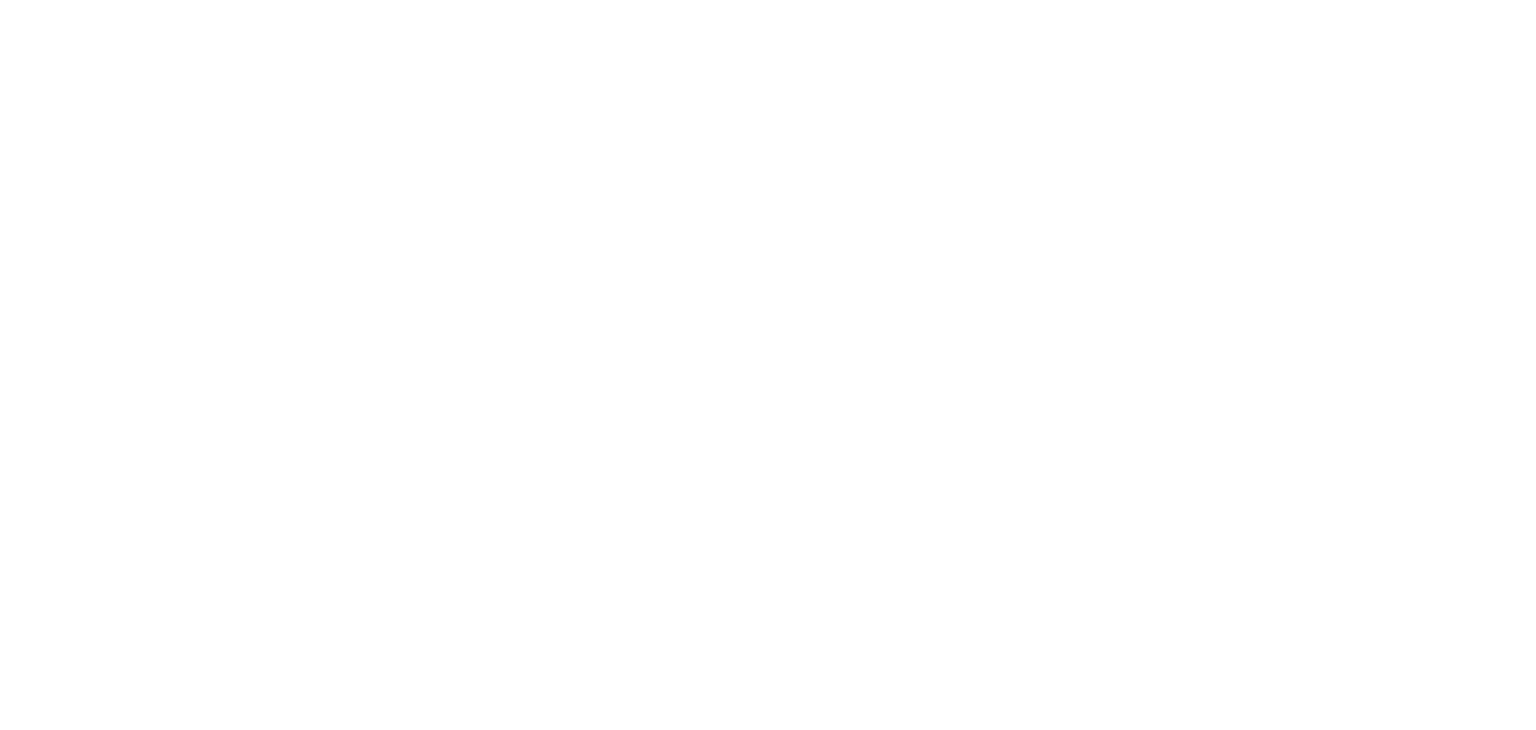 scroll, scrollTop: 0, scrollLeft: 0, axis: both 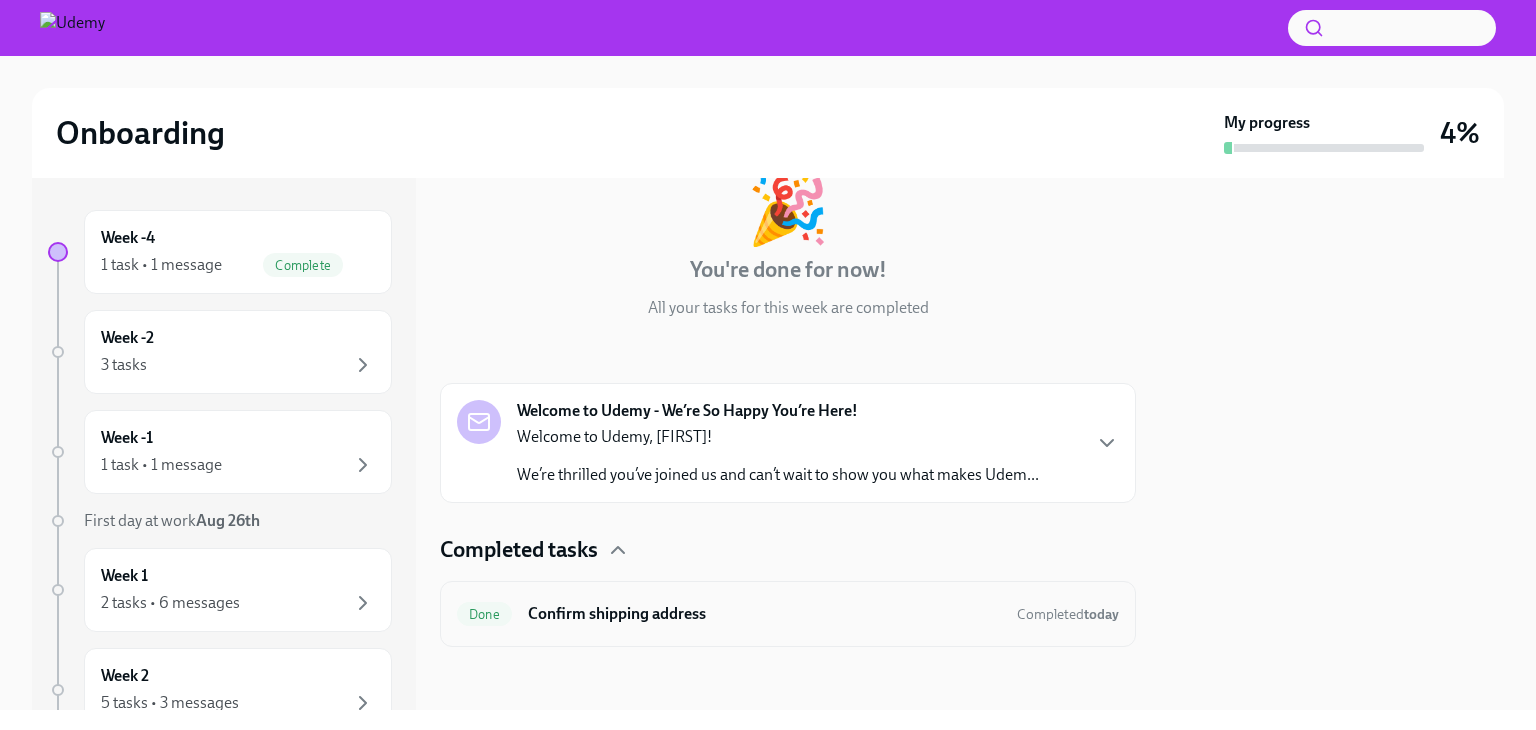 click on "Confirm shipping address" at bounding box center (764, 614) 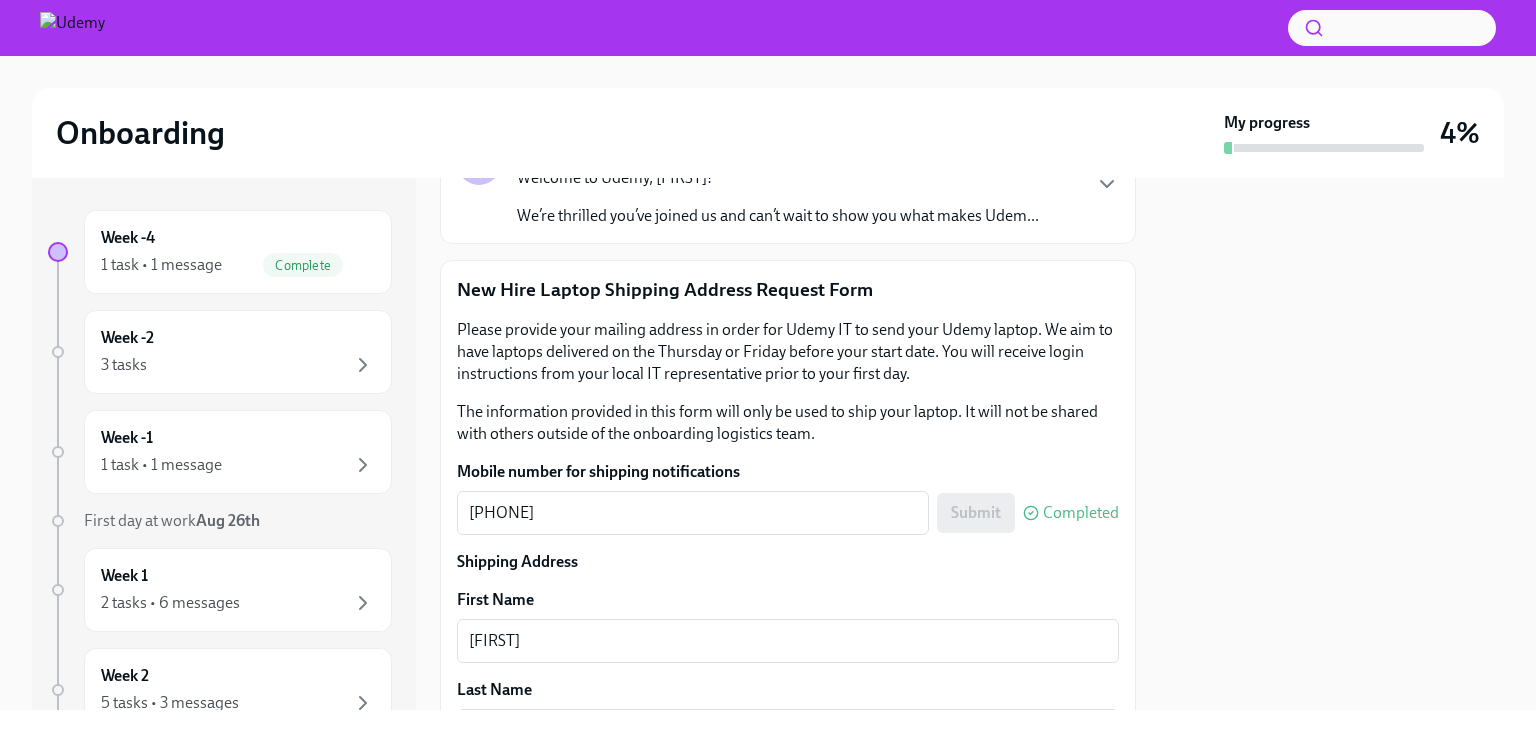 scroll, scrollTop: 0, scrollLeft: 0, axis: both 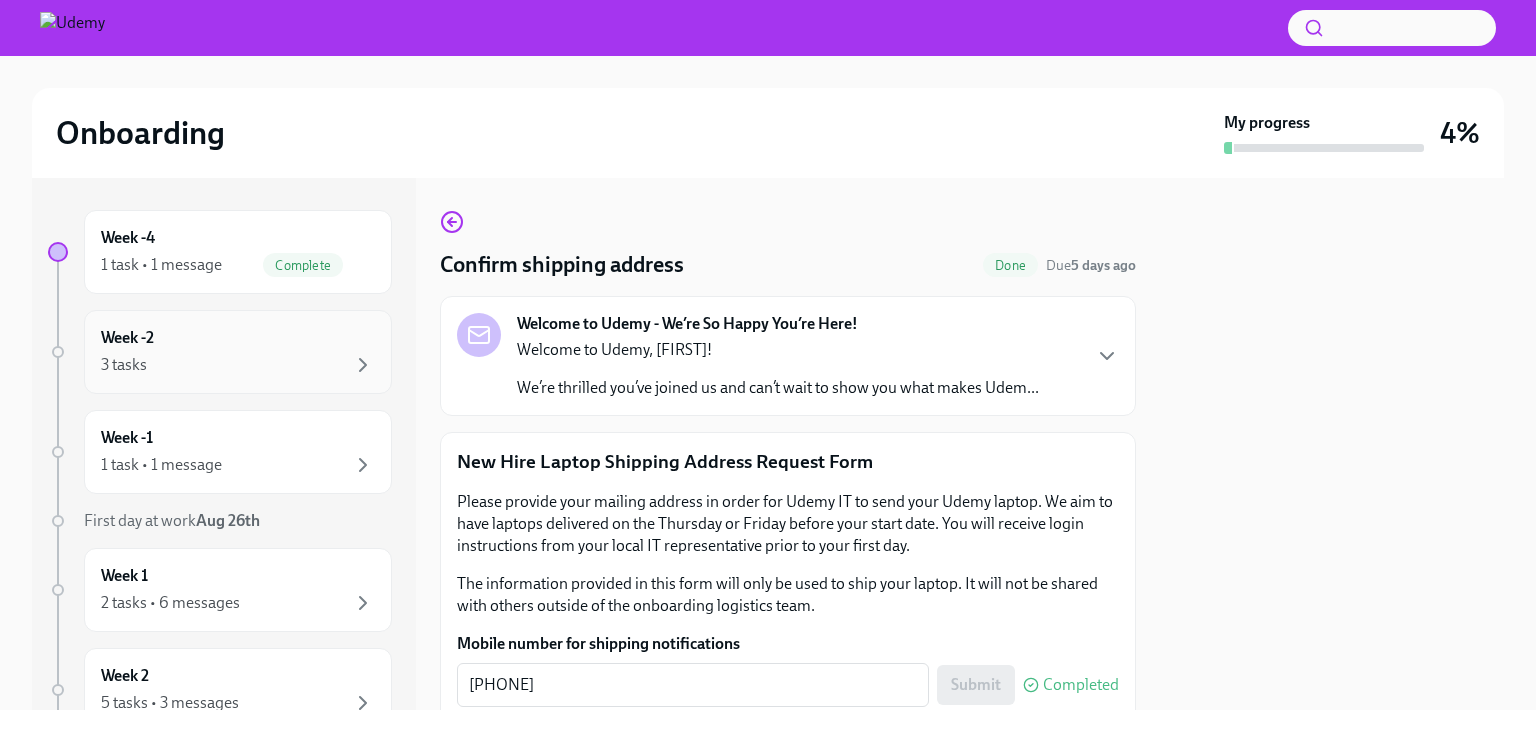 click on "3 tasks" at bounding box center (238, 365) 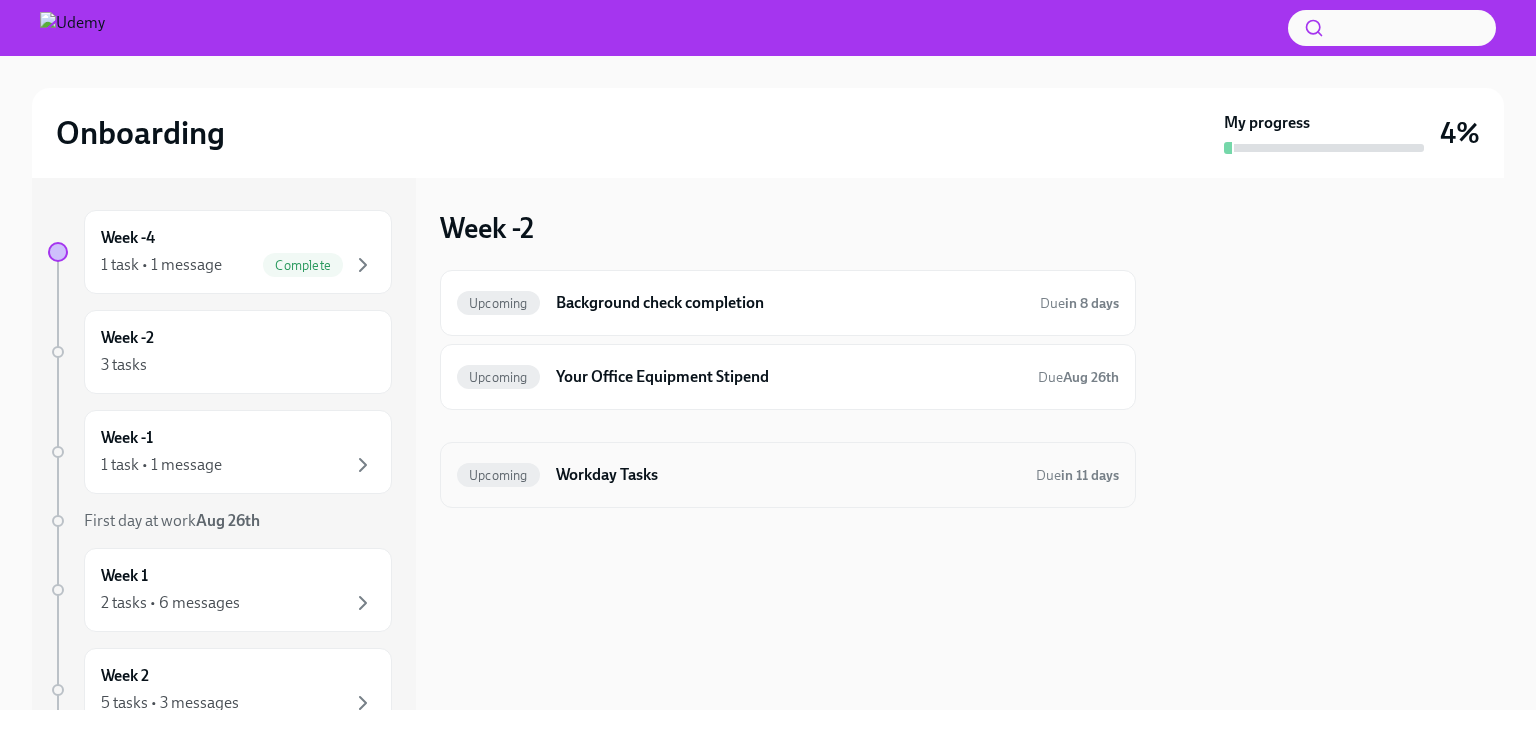 click on "Workday Tasks" at bounding box center [788, 475] 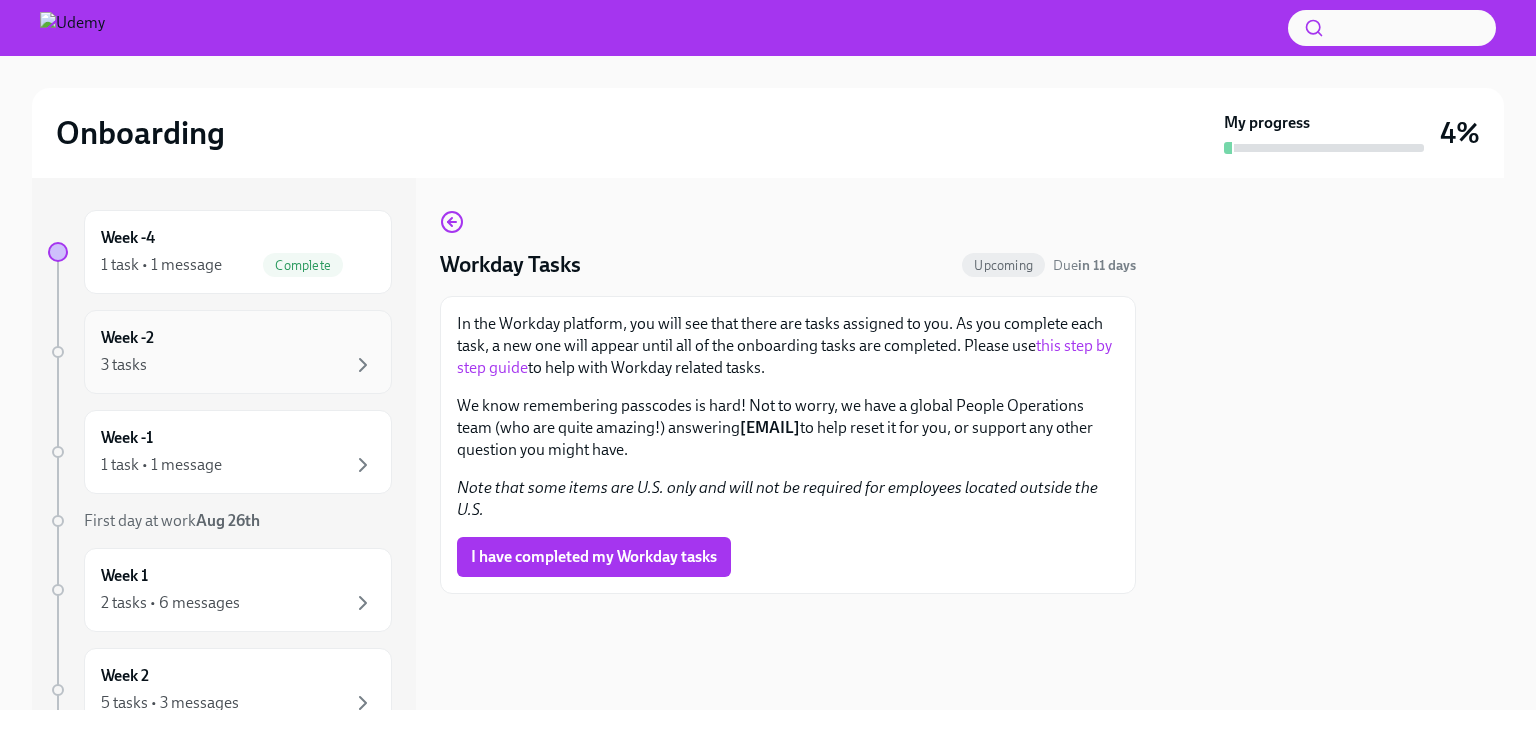 click on "Week -2 3 tasks" at bounding box center [238, 352] 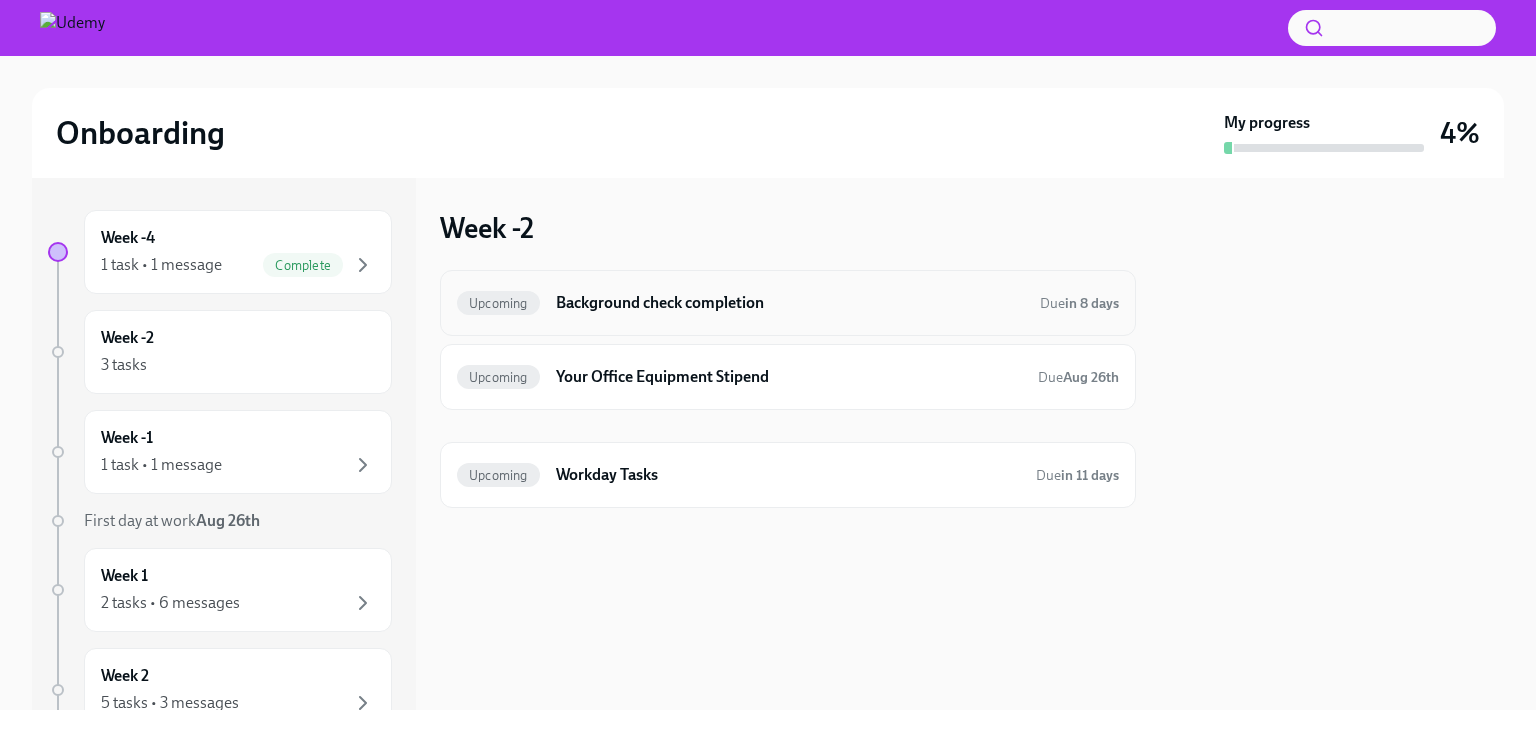click on "Upcoming Background check completion Due  in [NUMBER] days" at bounding box center [788, 303] 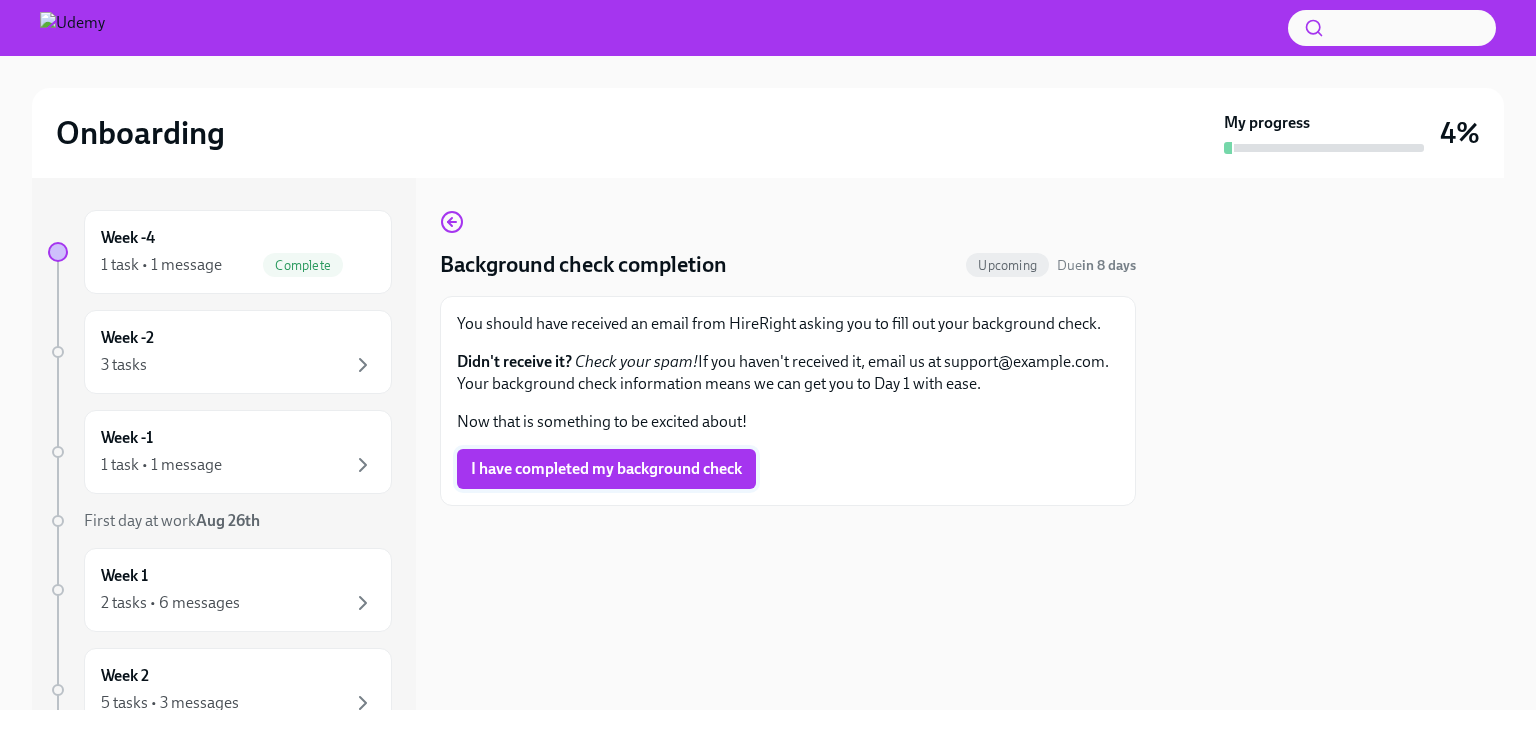 click on "I have completed my background check" at bounding box center (606, 469) 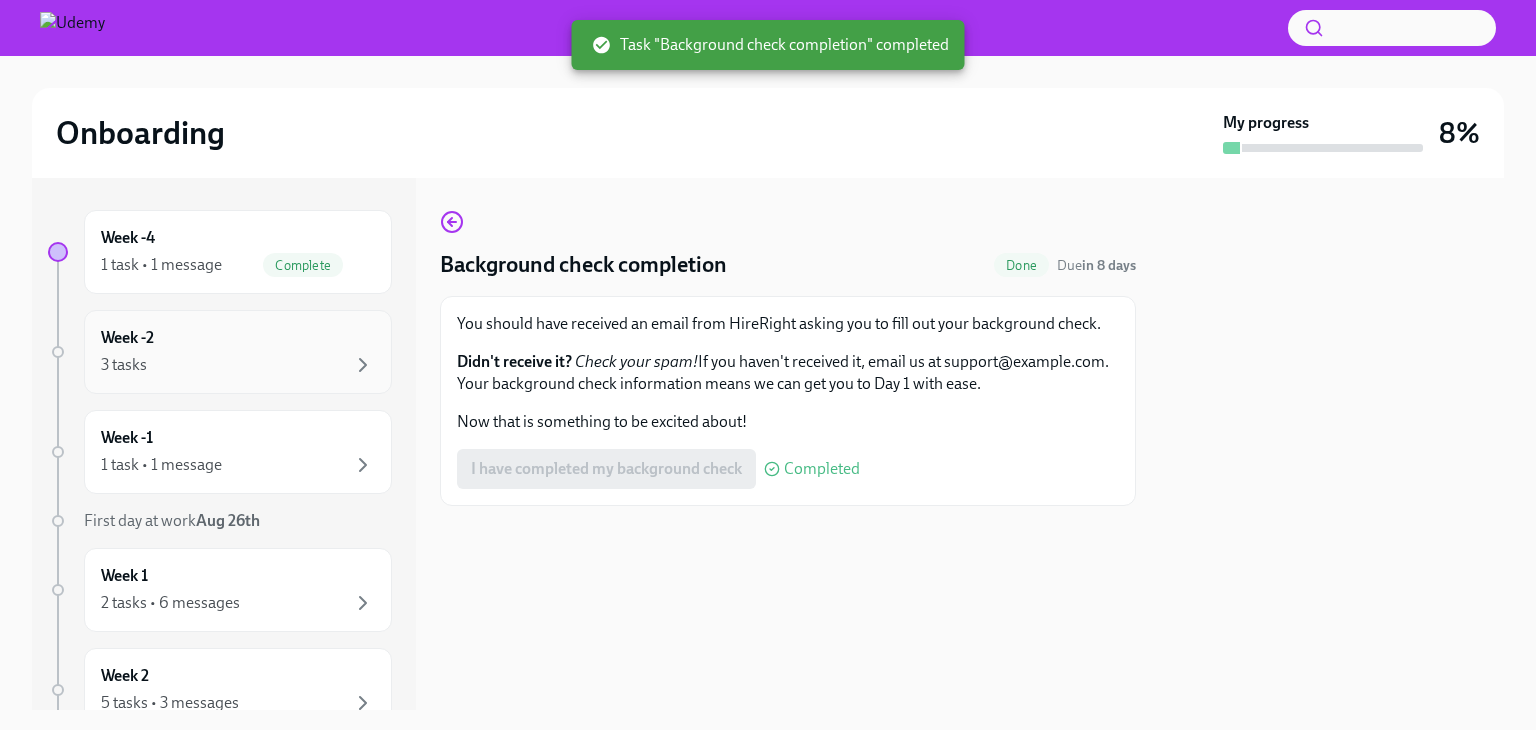 click on "Week -2 3 tasks" at bounding box center [238, 352] 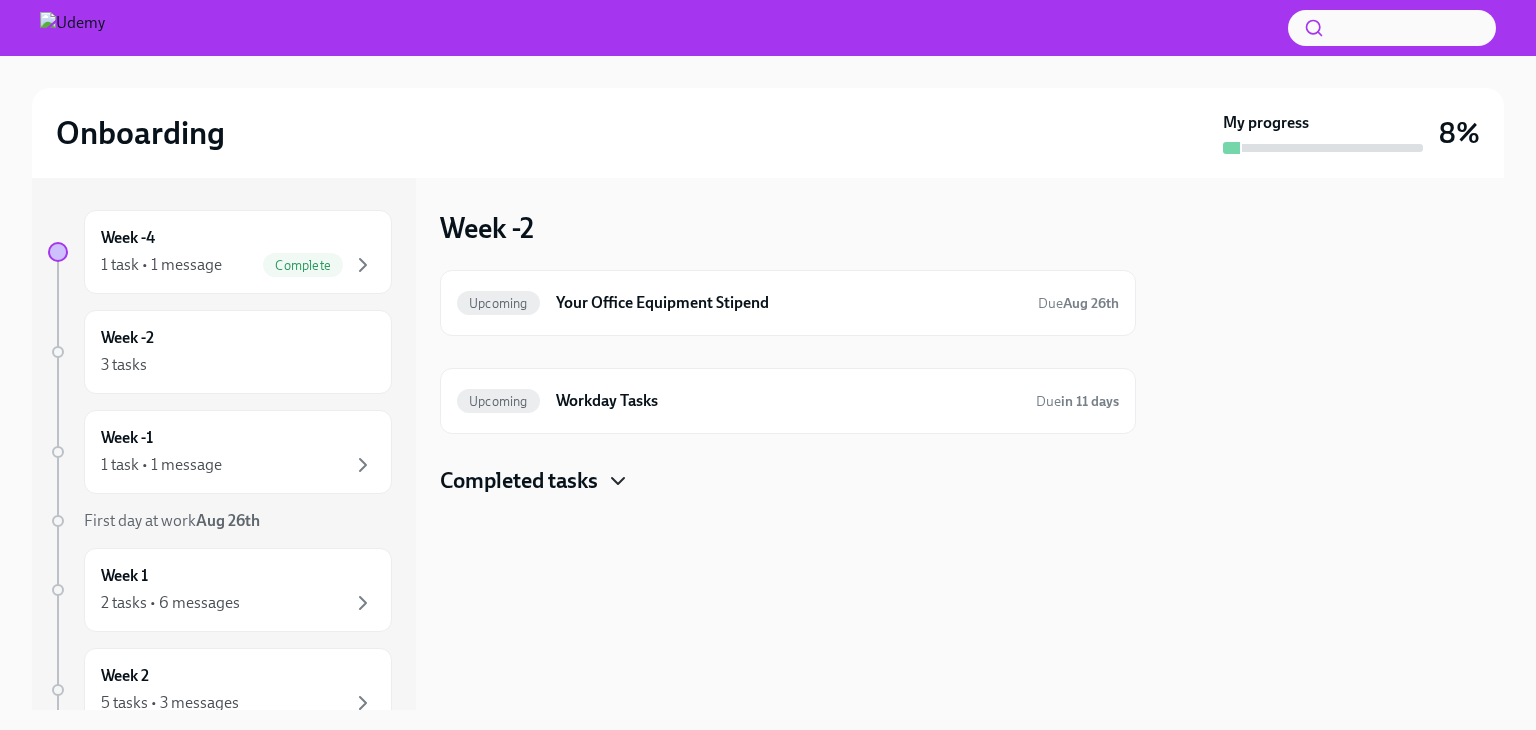 click 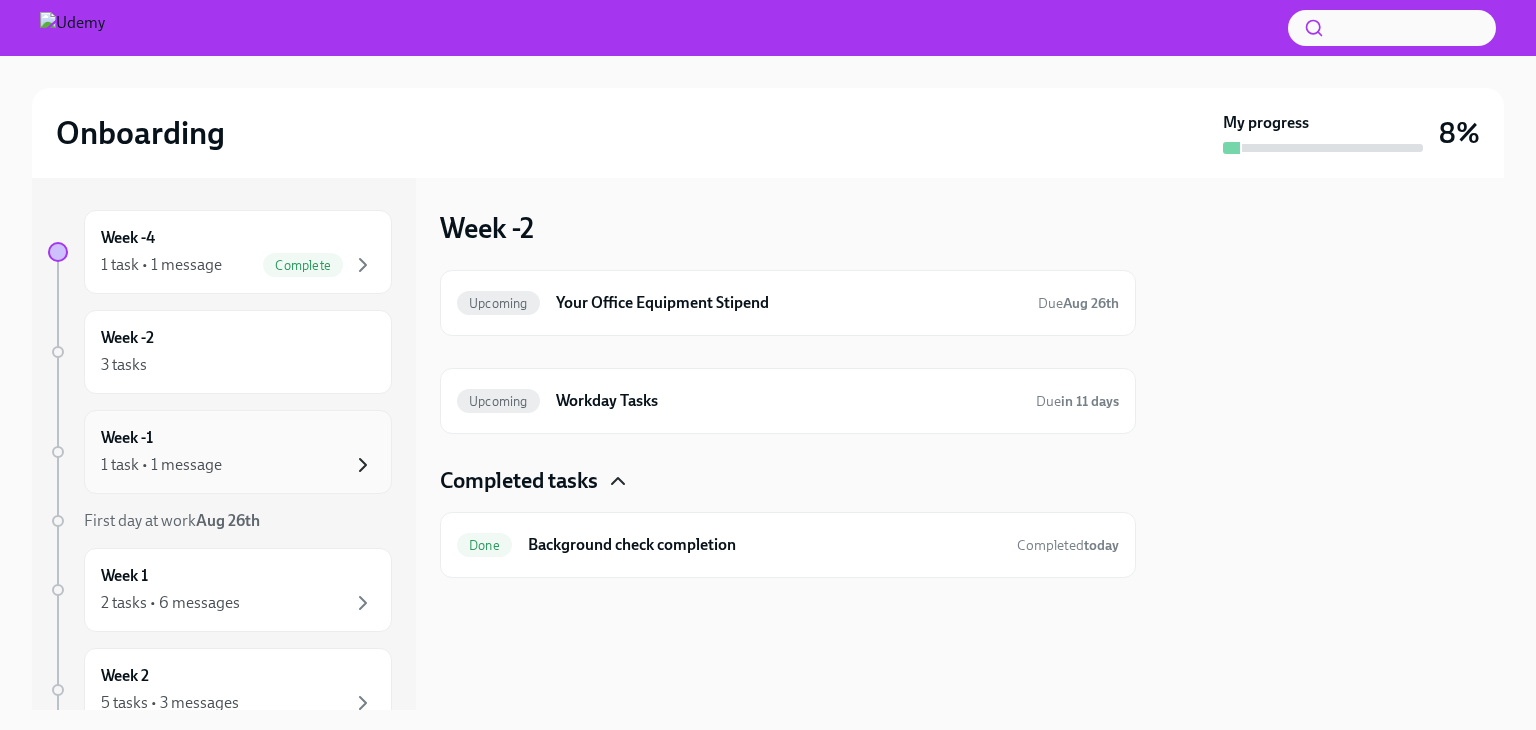 click 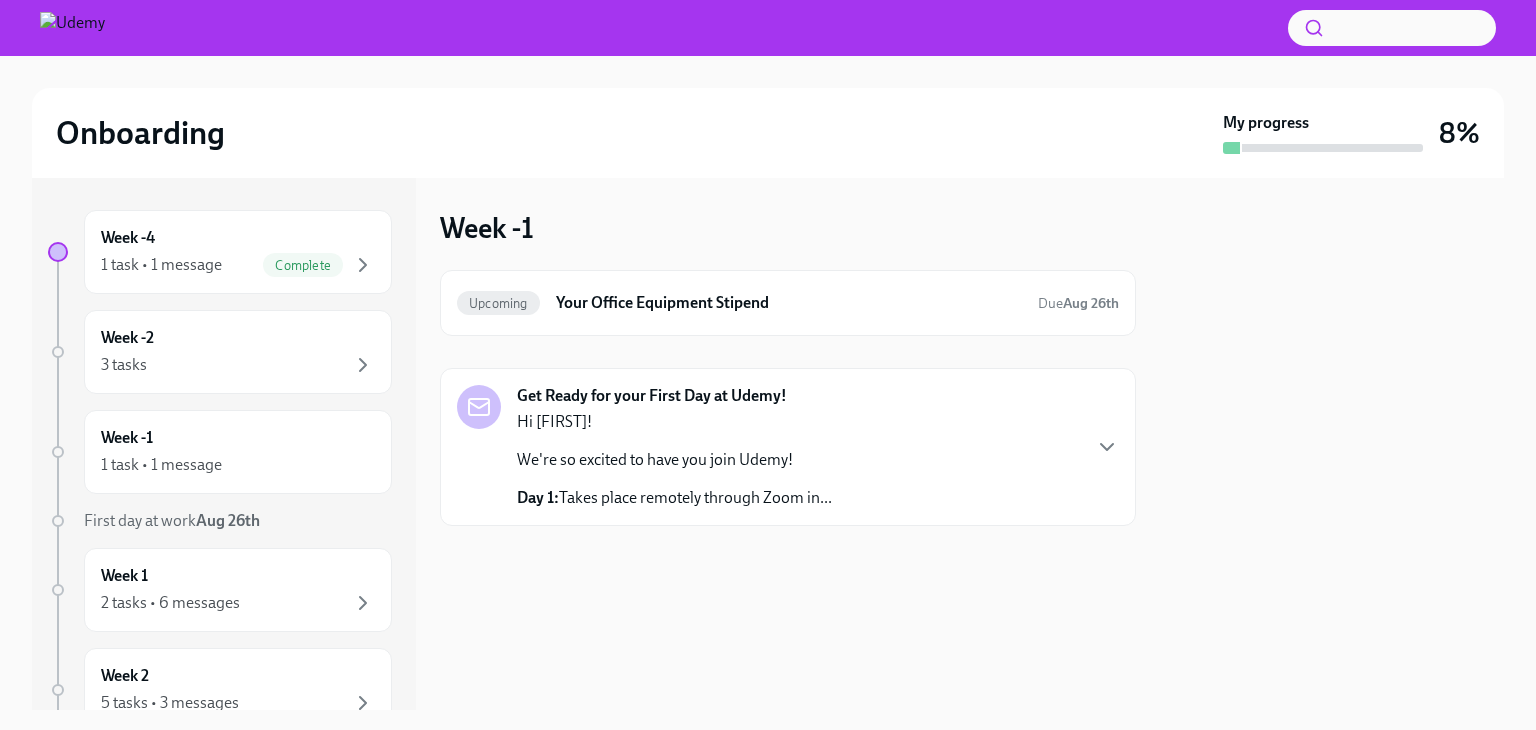 click on "We're so excited to have you join Udemy!" at bounding box center [674, 460] 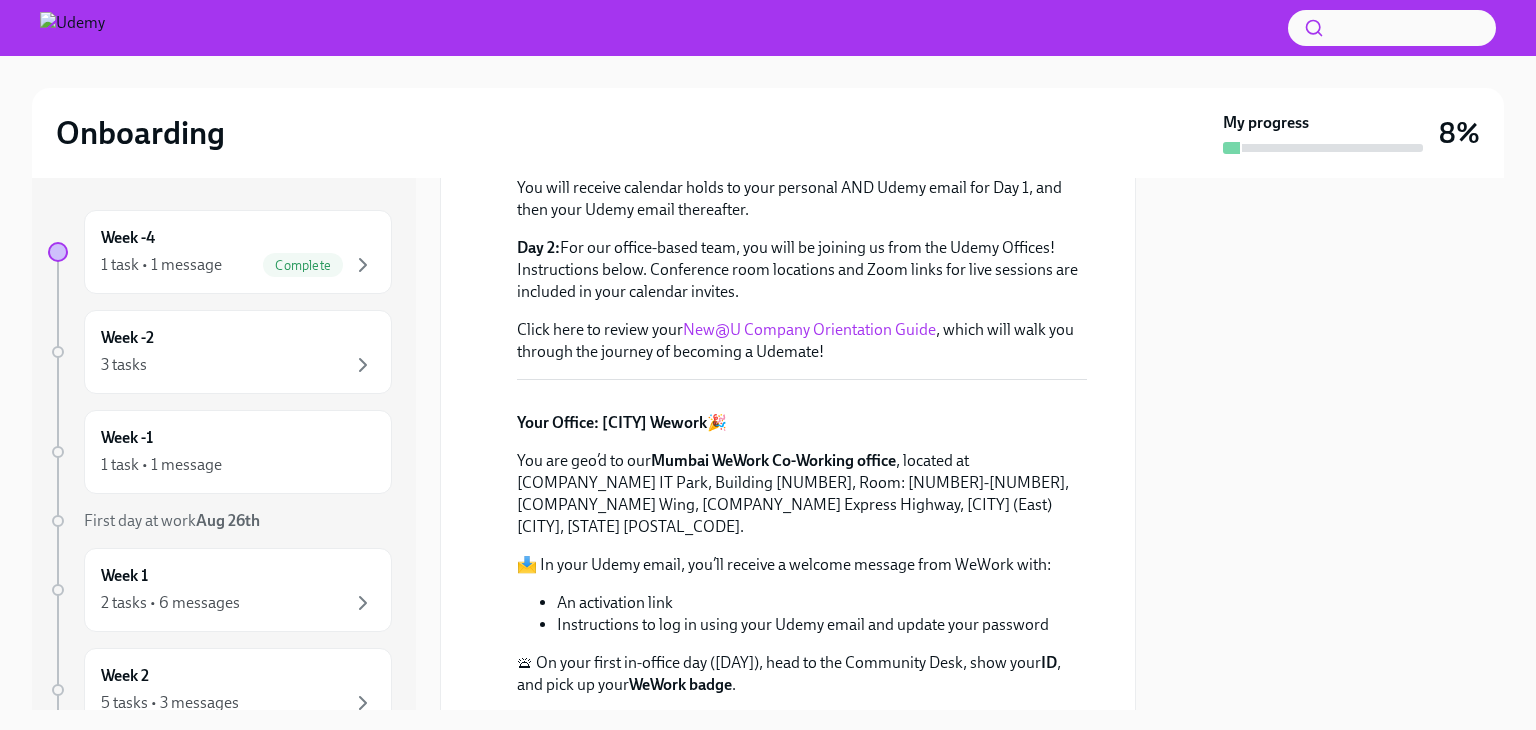 scroll, scrollTop: 381, scrollLeft: 0, axis: vertical 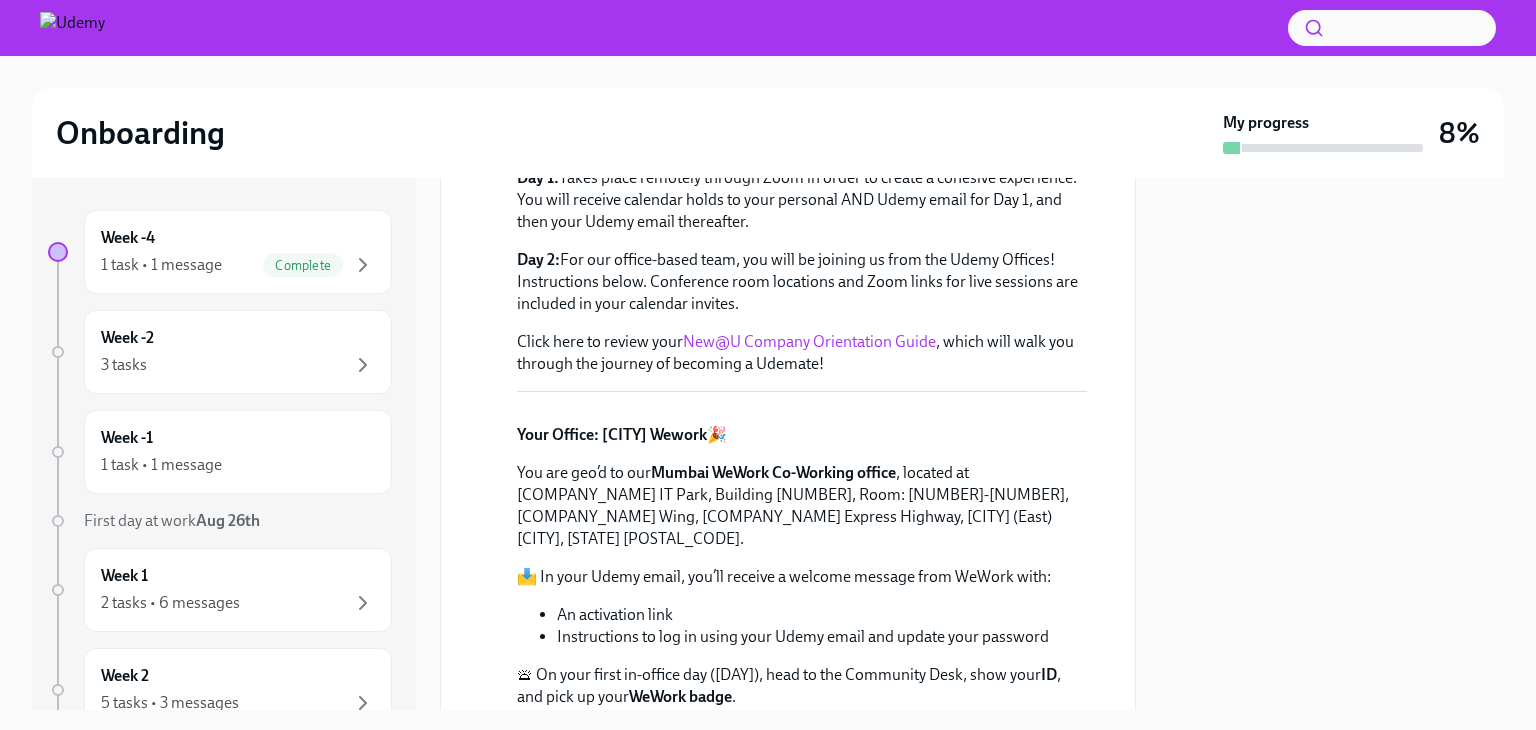 click on "New@U Company Orientation Guide" at bounding box center [809, 341] 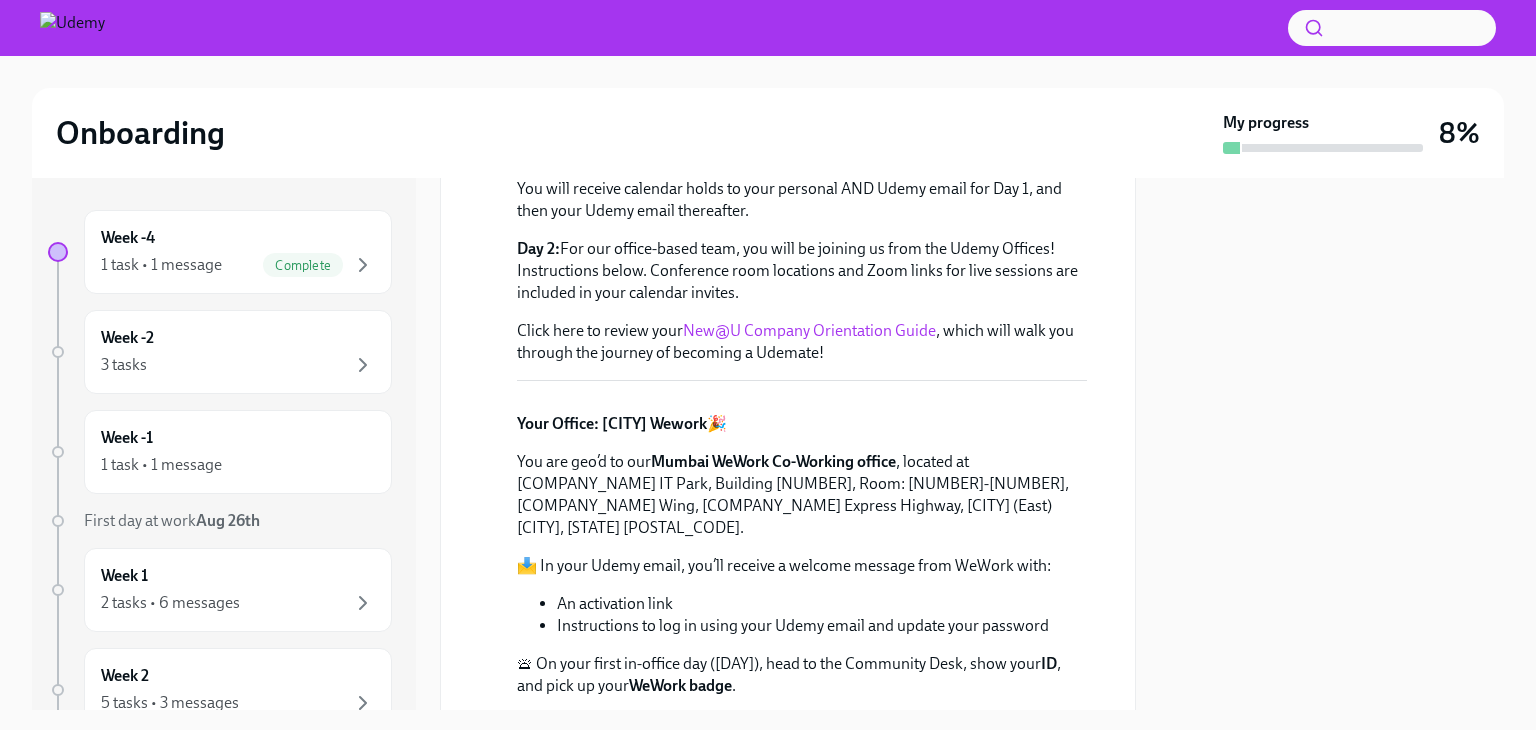 scroll, scrollTop: 0, scrollLeft: 0, axis: both 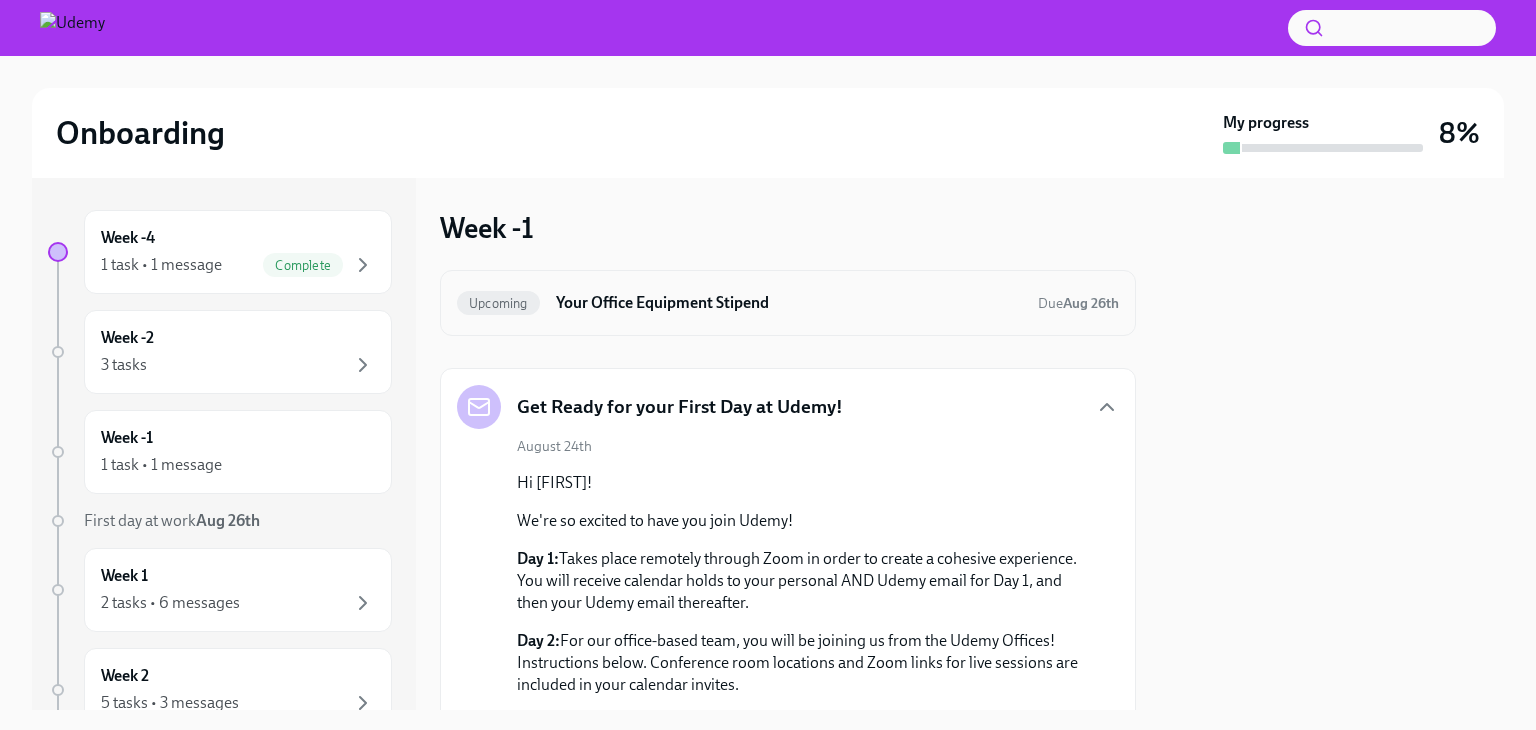 click on "Your Office Equipment Stipend" at bounding box center (789, 303) 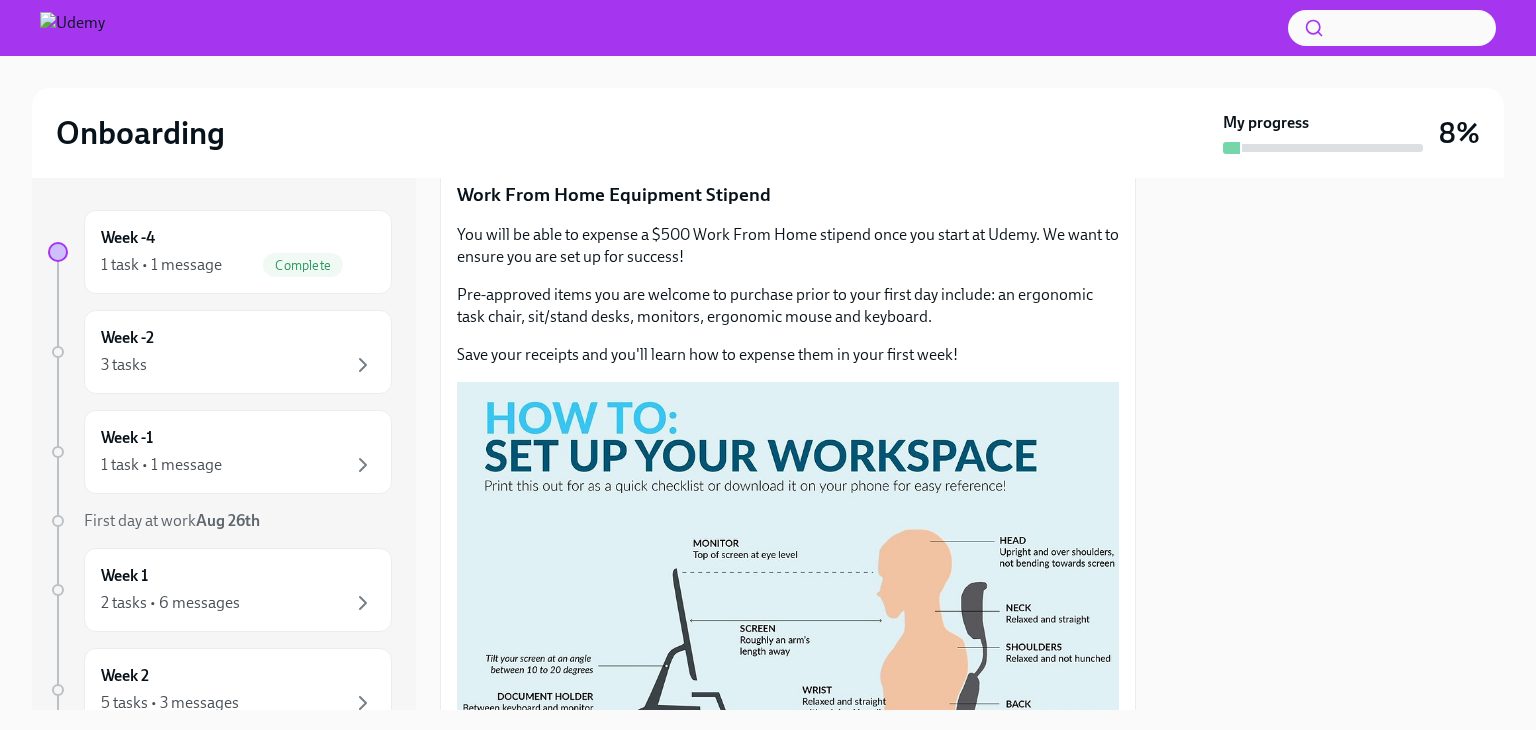 scroll, scrollTop: 0, scrollLeft: 0, axis: both 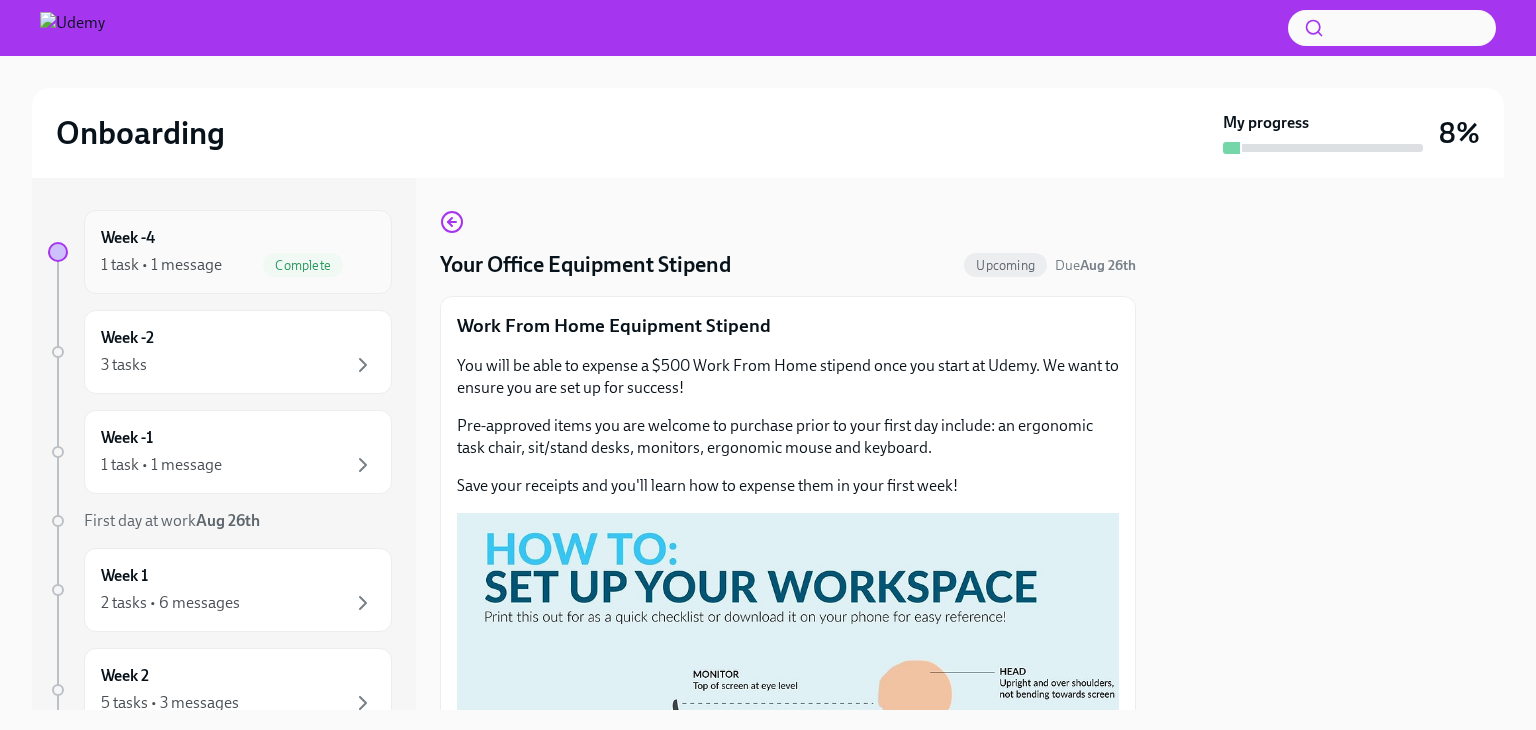 click on "1 task • 1 message Complete" at bounding box center (238, 265) 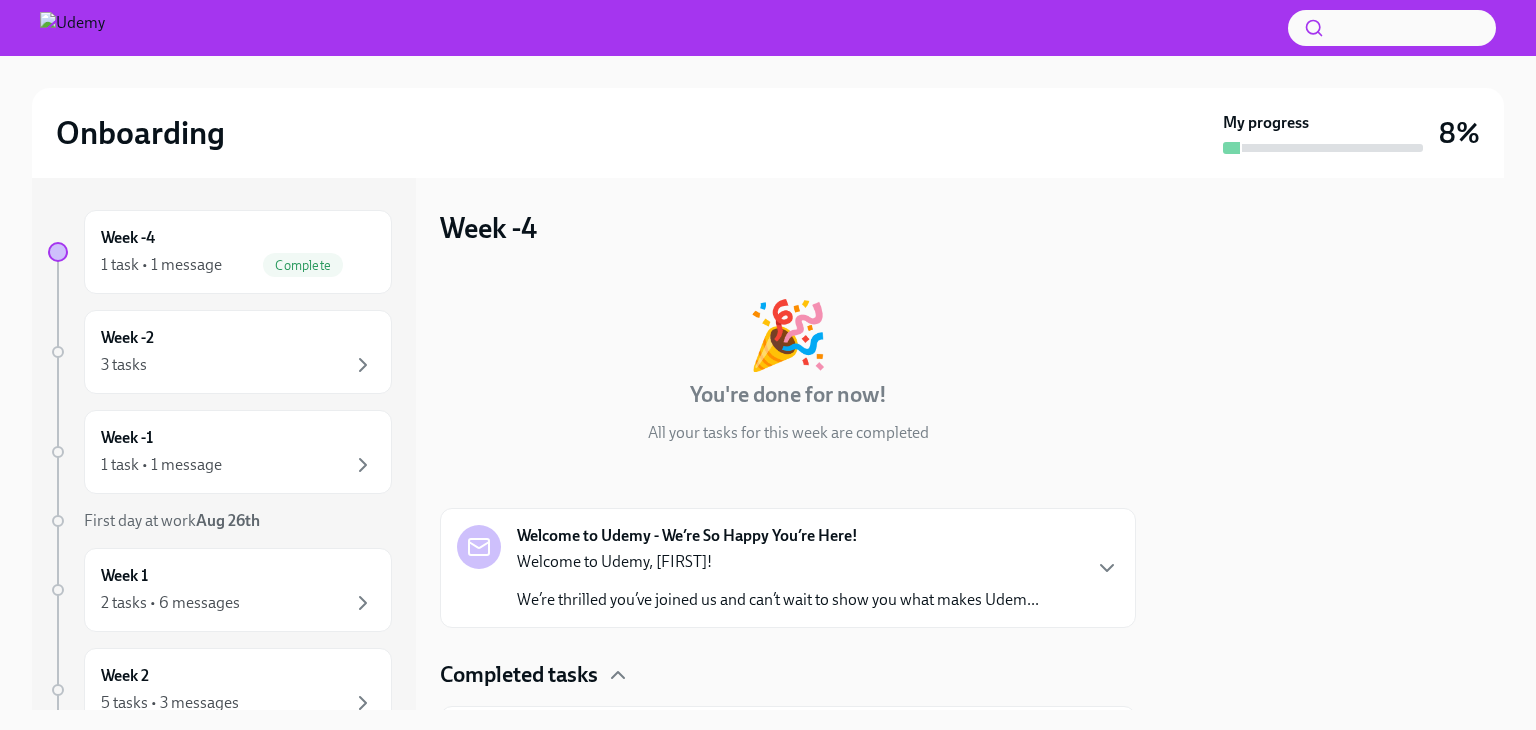click on "Welcome to Udemy, [FIRST]!
We’re thrilled you’ve joined us and can’t wait to show you what makes Udem..." at bounding box center (778, 581) 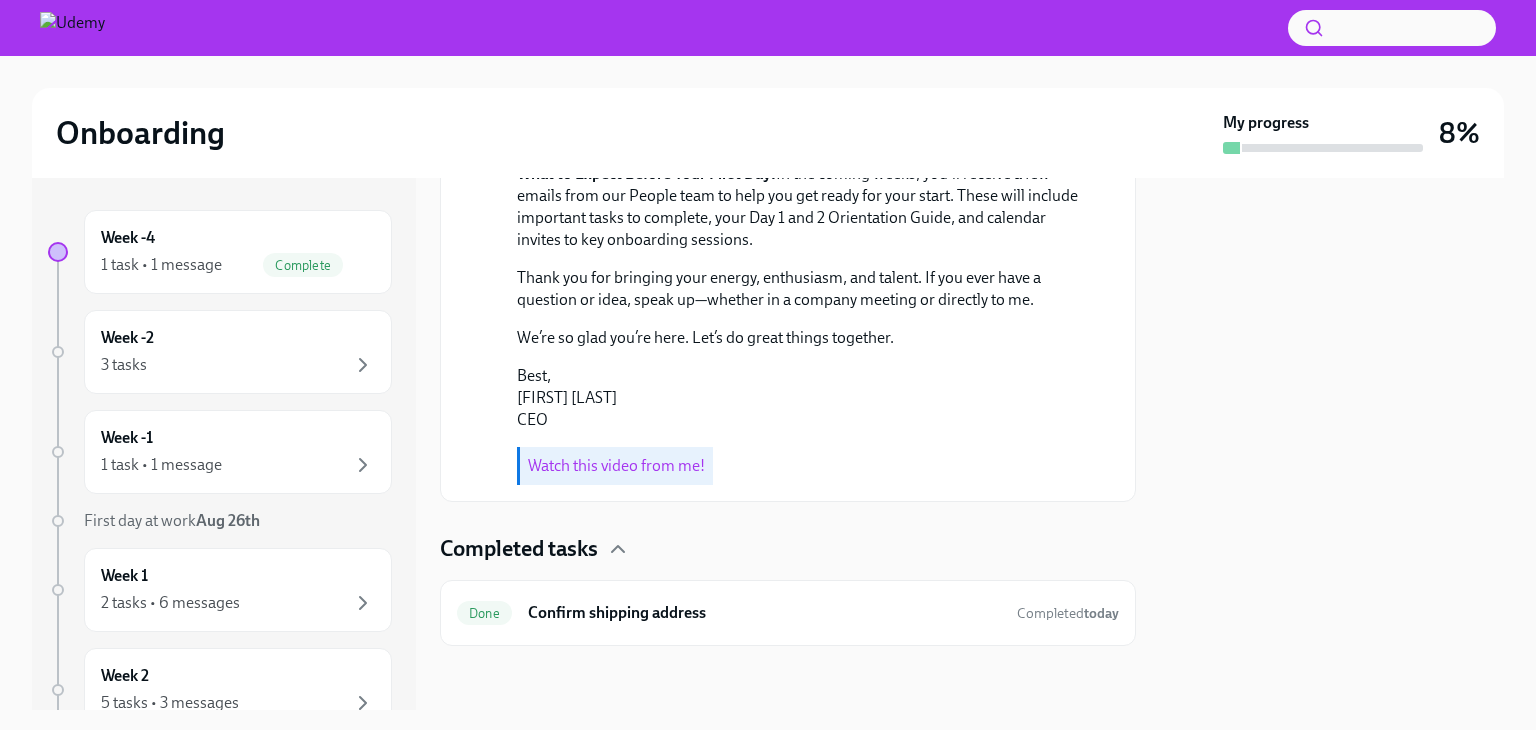 scroll, scrollTop: 776, scrollLeft: 0, axis: vertical 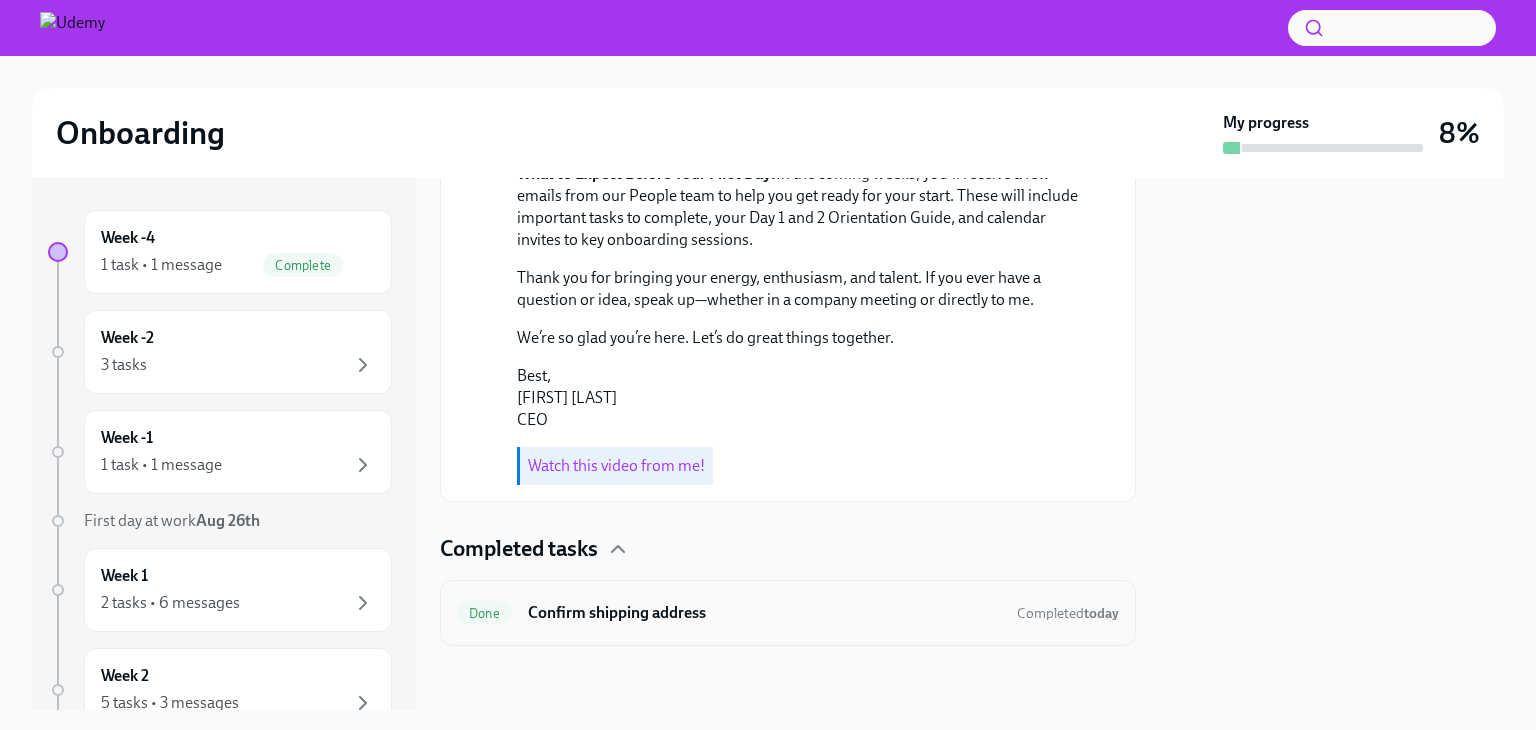 click on "Confirm shipping address" at bounding box center (764, 613) 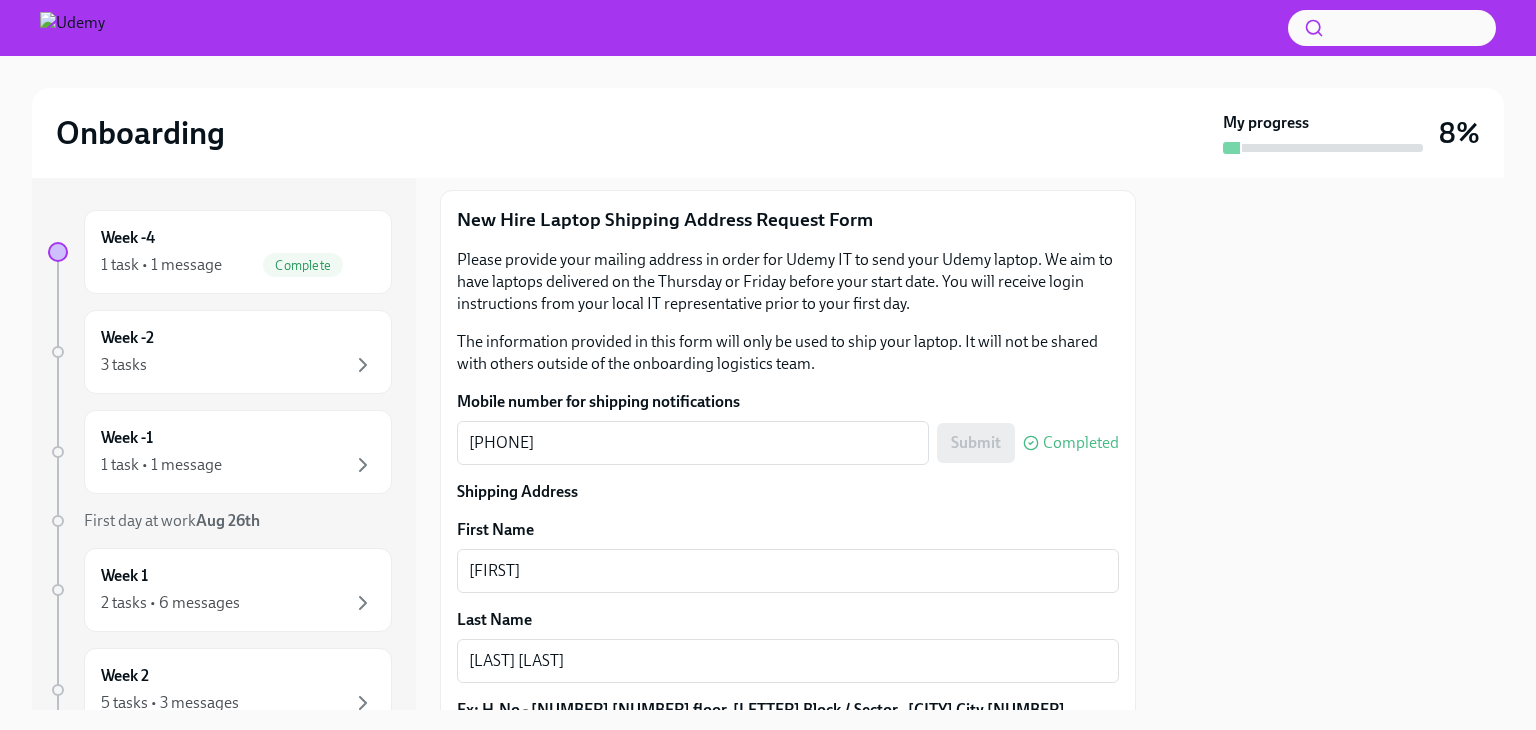 scroll, scrollTop: 0, scrollLeft: 0, axis: both 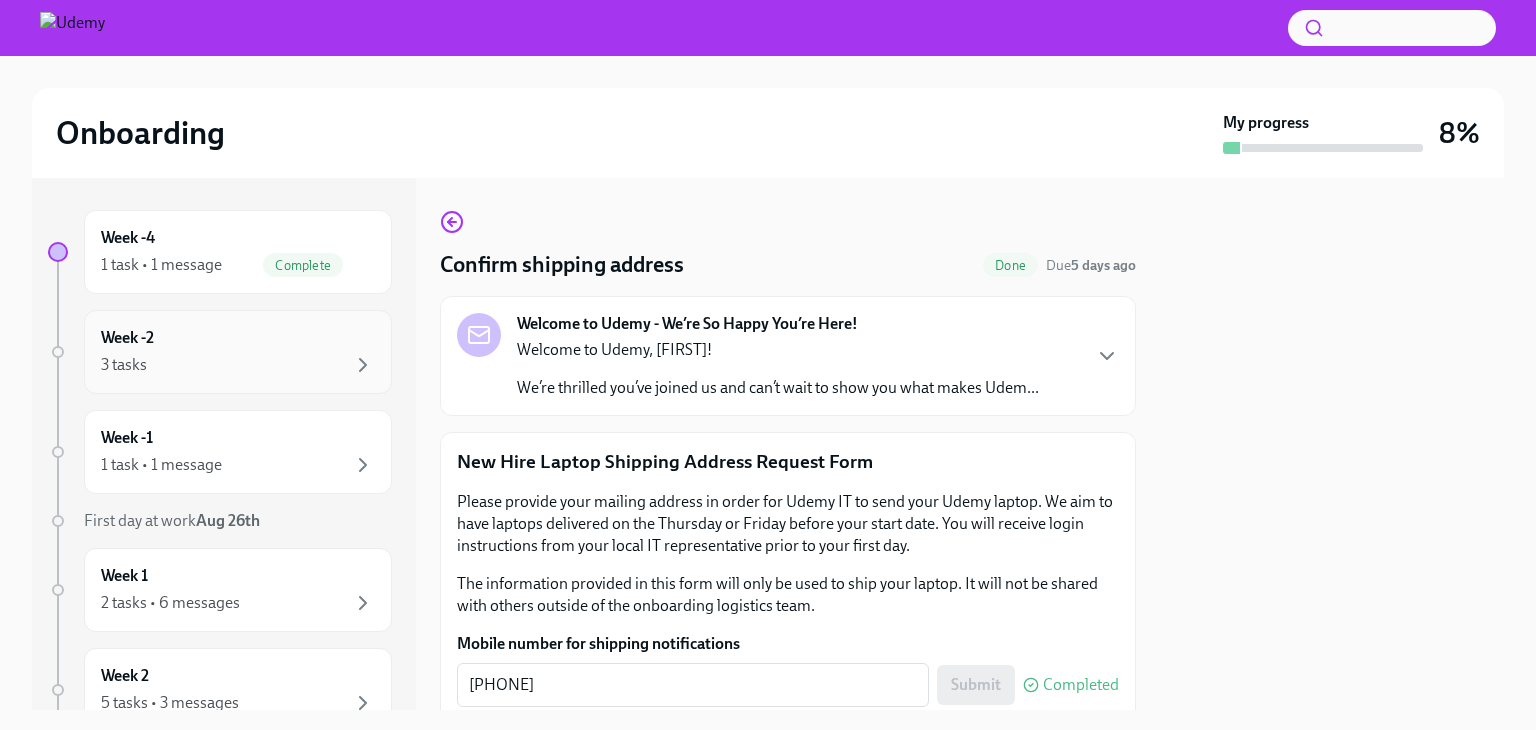 click on "Week -2 3 tasks" at bounding box center (238, 352) 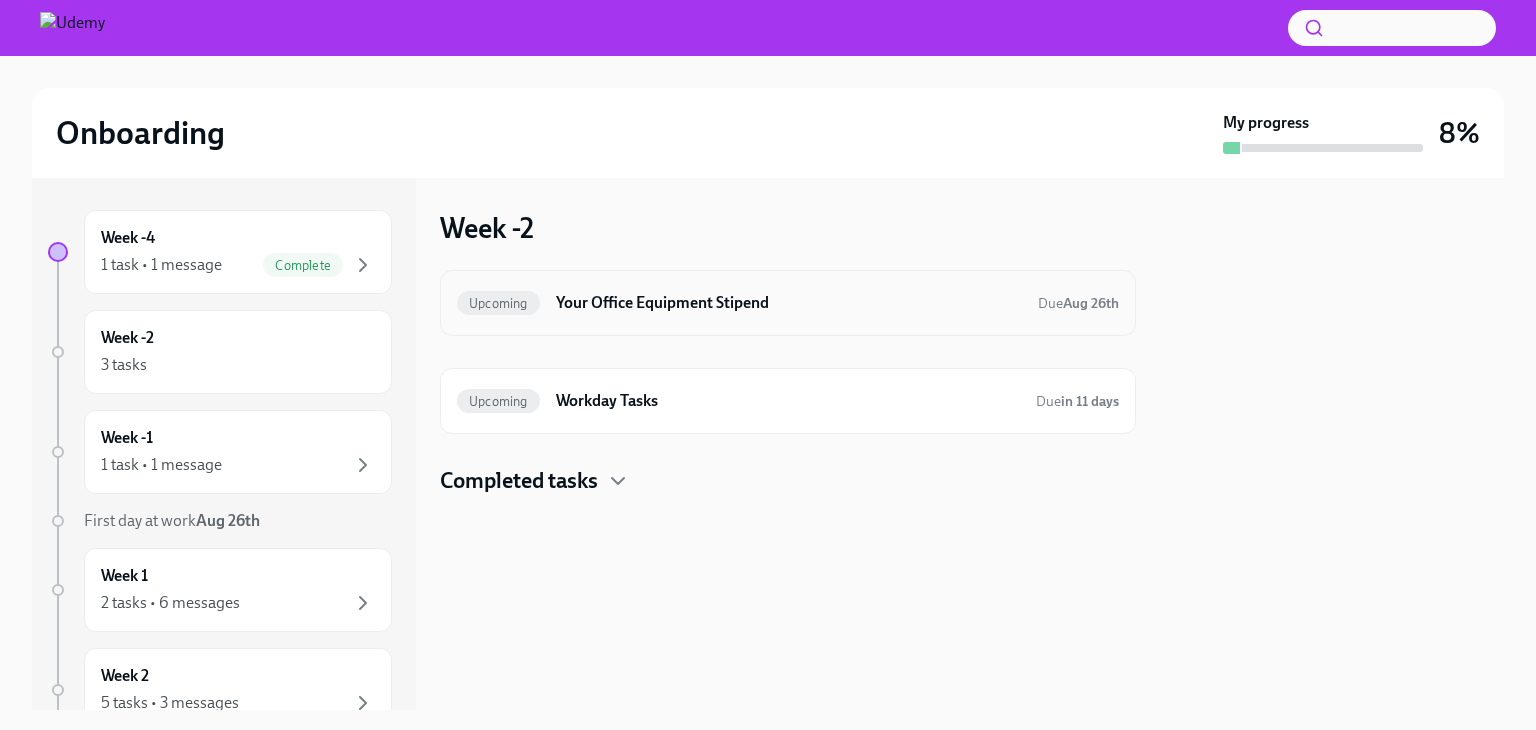 click on "Your Office Equipment Stipend" at bounding box center [789, 303] 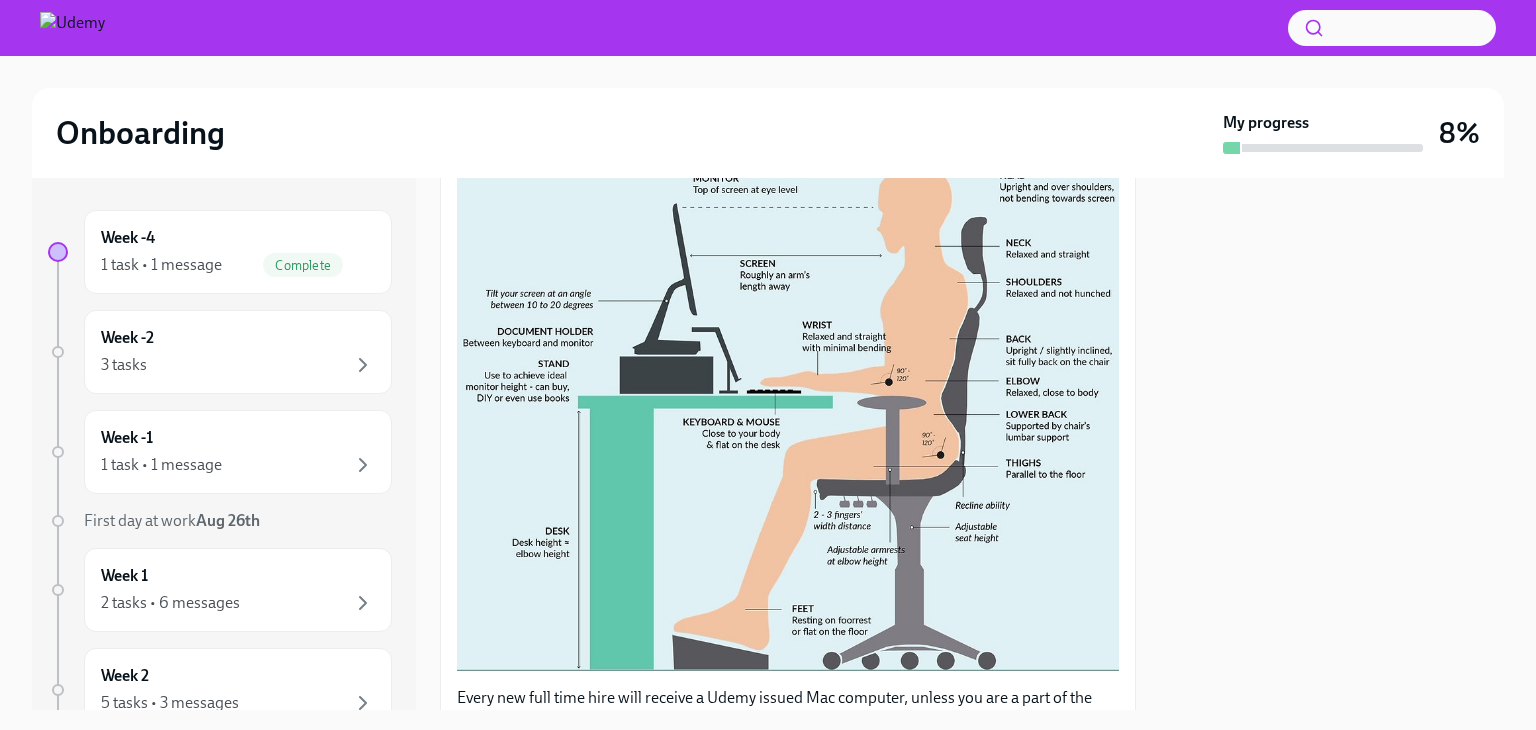scroll, scrollTop: 639, scrollLeft: 0, axis: vertical 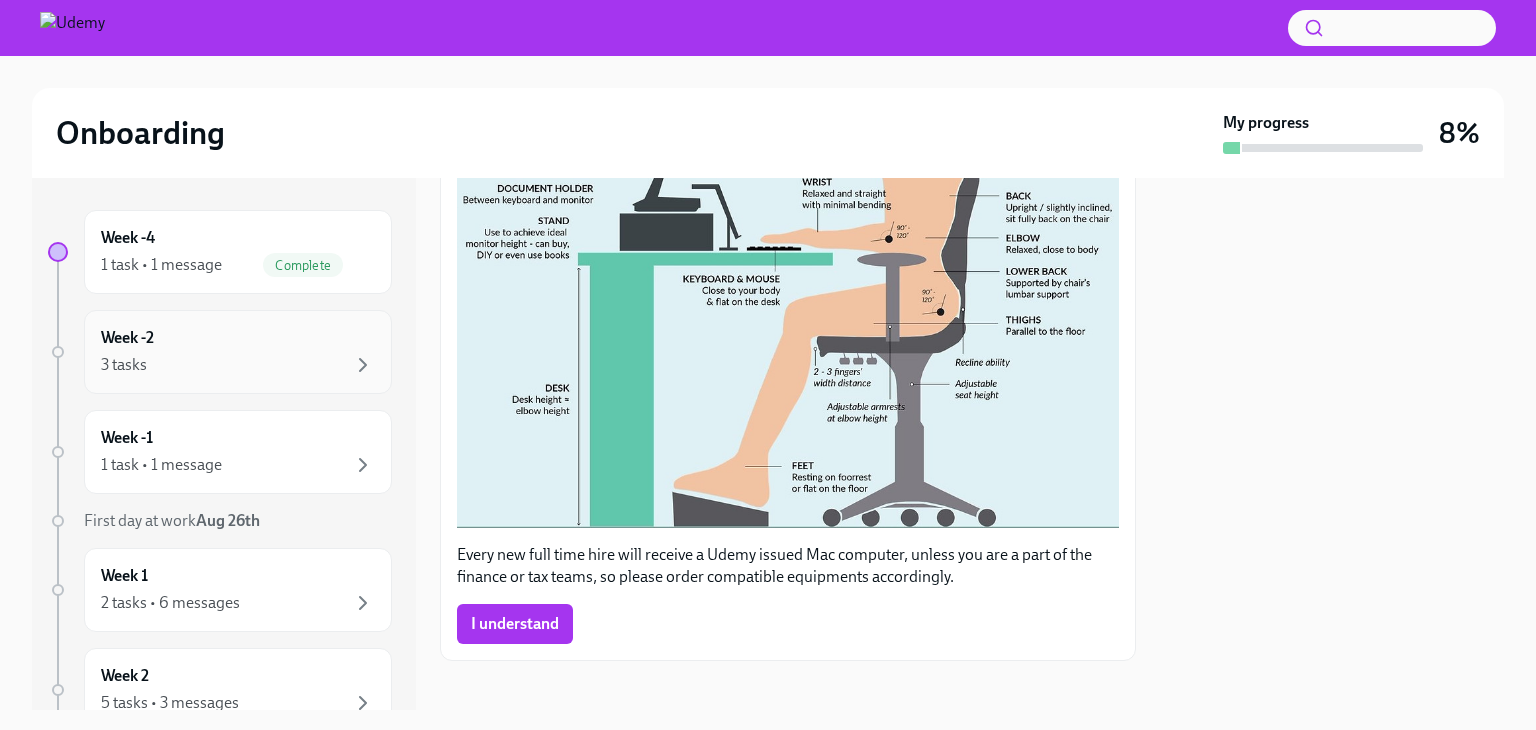 click on "3 tasks" at bounding box center [238, 365] 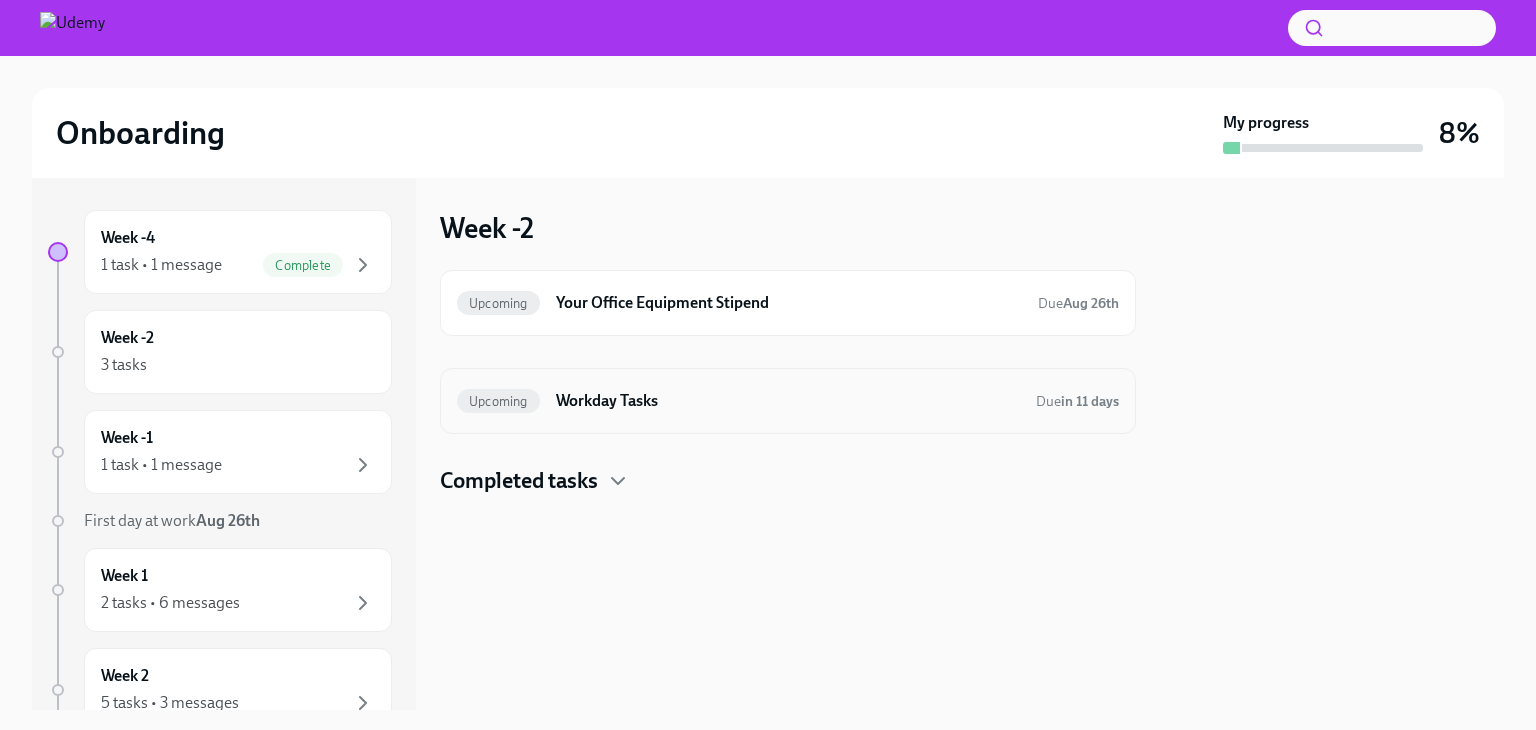 click on "Upcoming Workday Tasks Due  in 11 days" at bounding box center [788, 401] 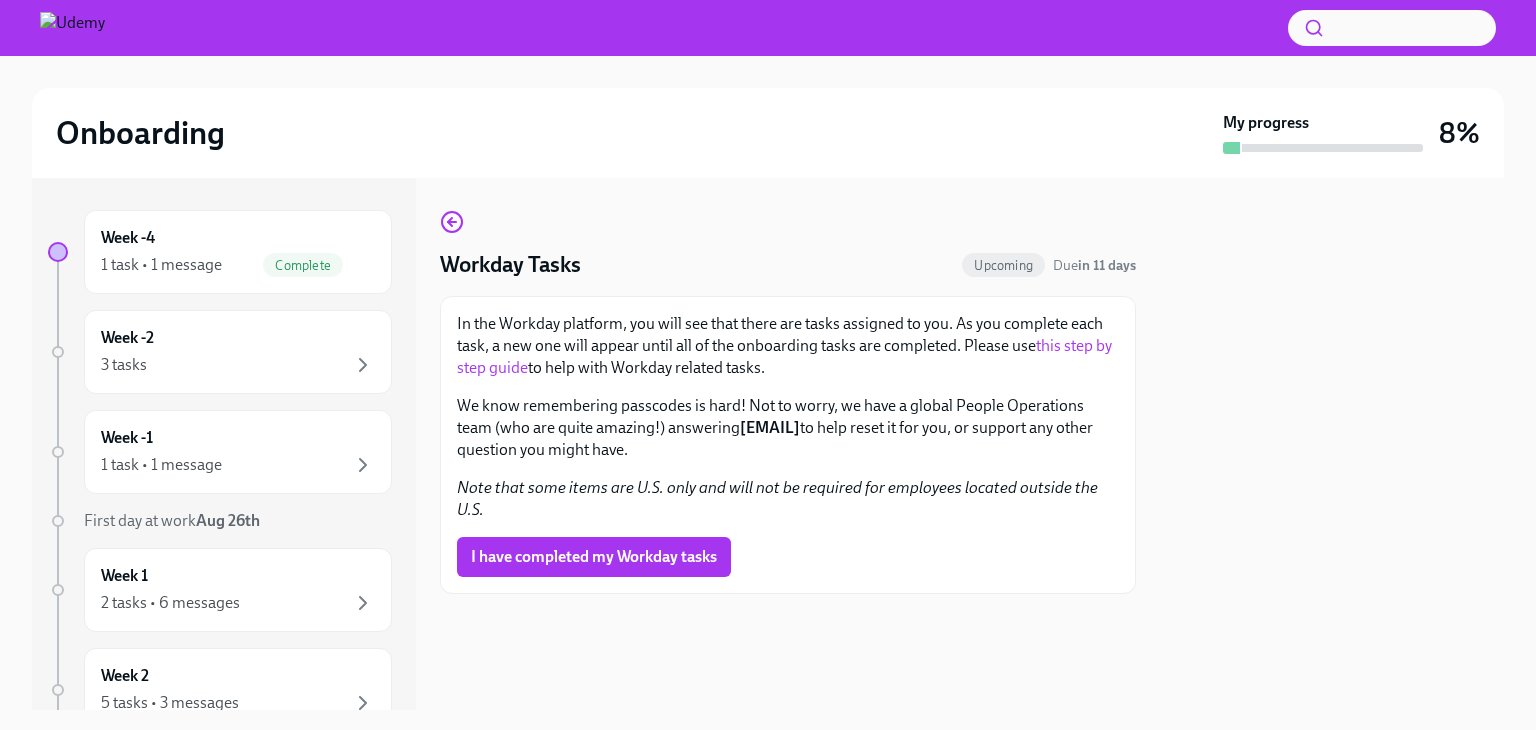 click on "this step by step guide" at bounding box center [784, 356] 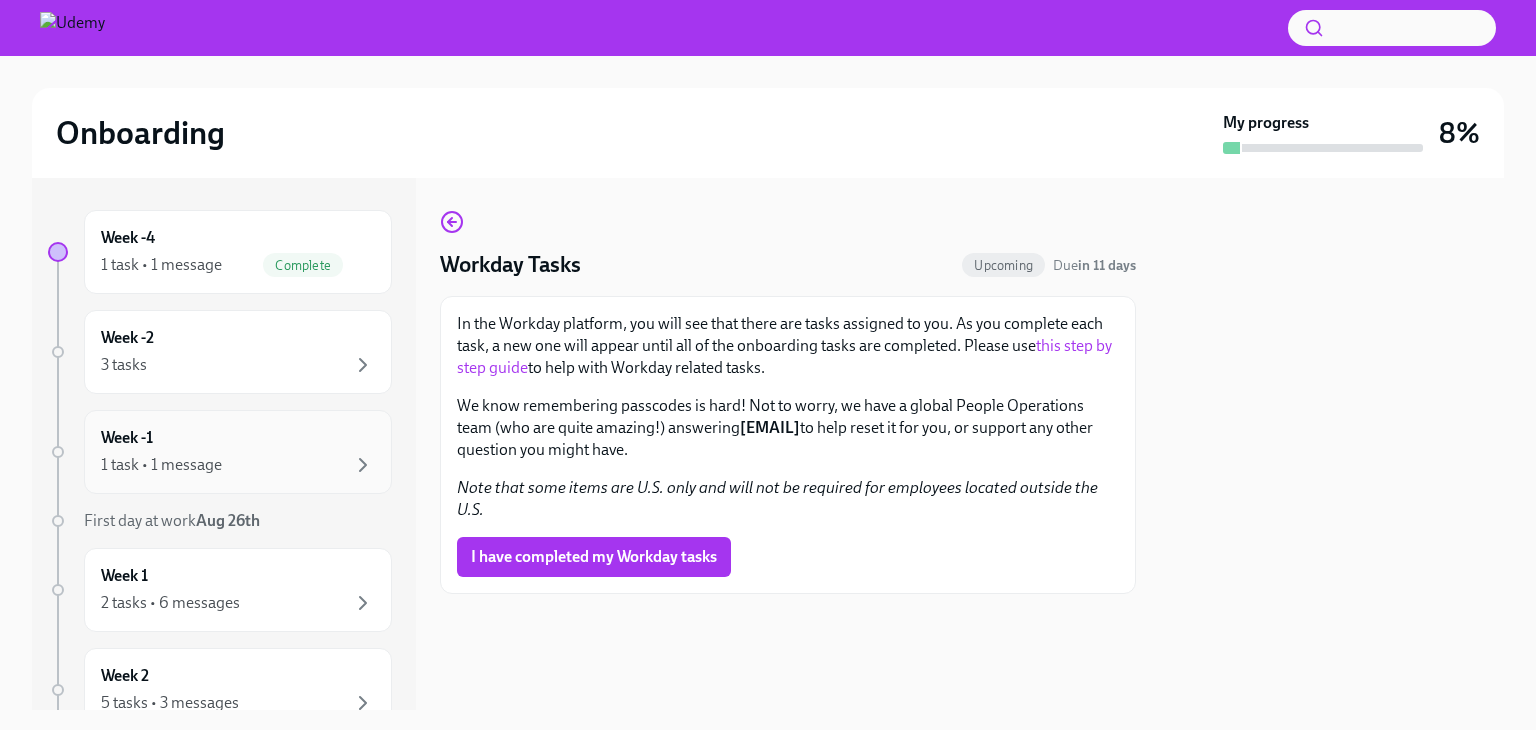 click on "1 task • 1 message" at bounding box center [238, 465] 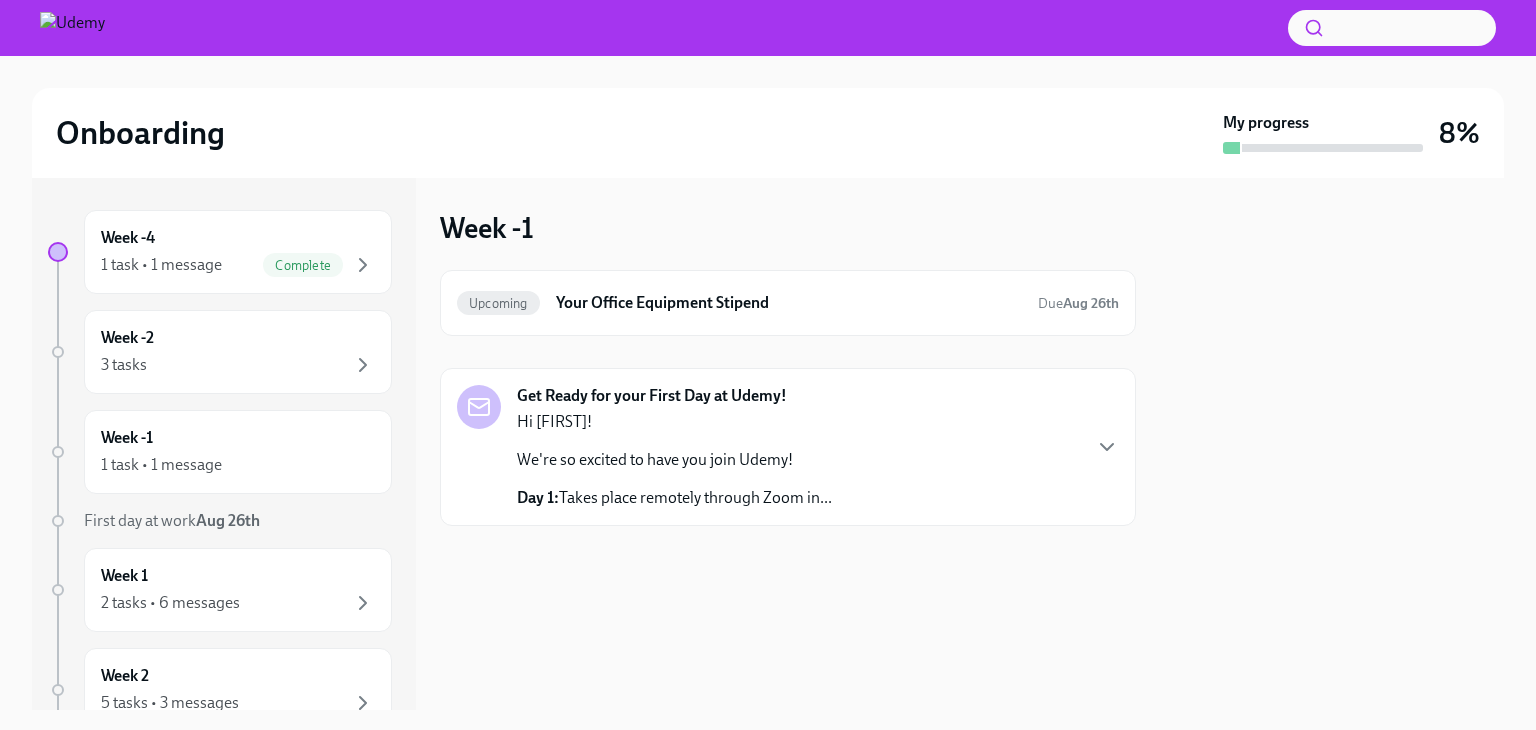 click on "We're so excited to have you join Udemy!" at bounding box center [674, 460] 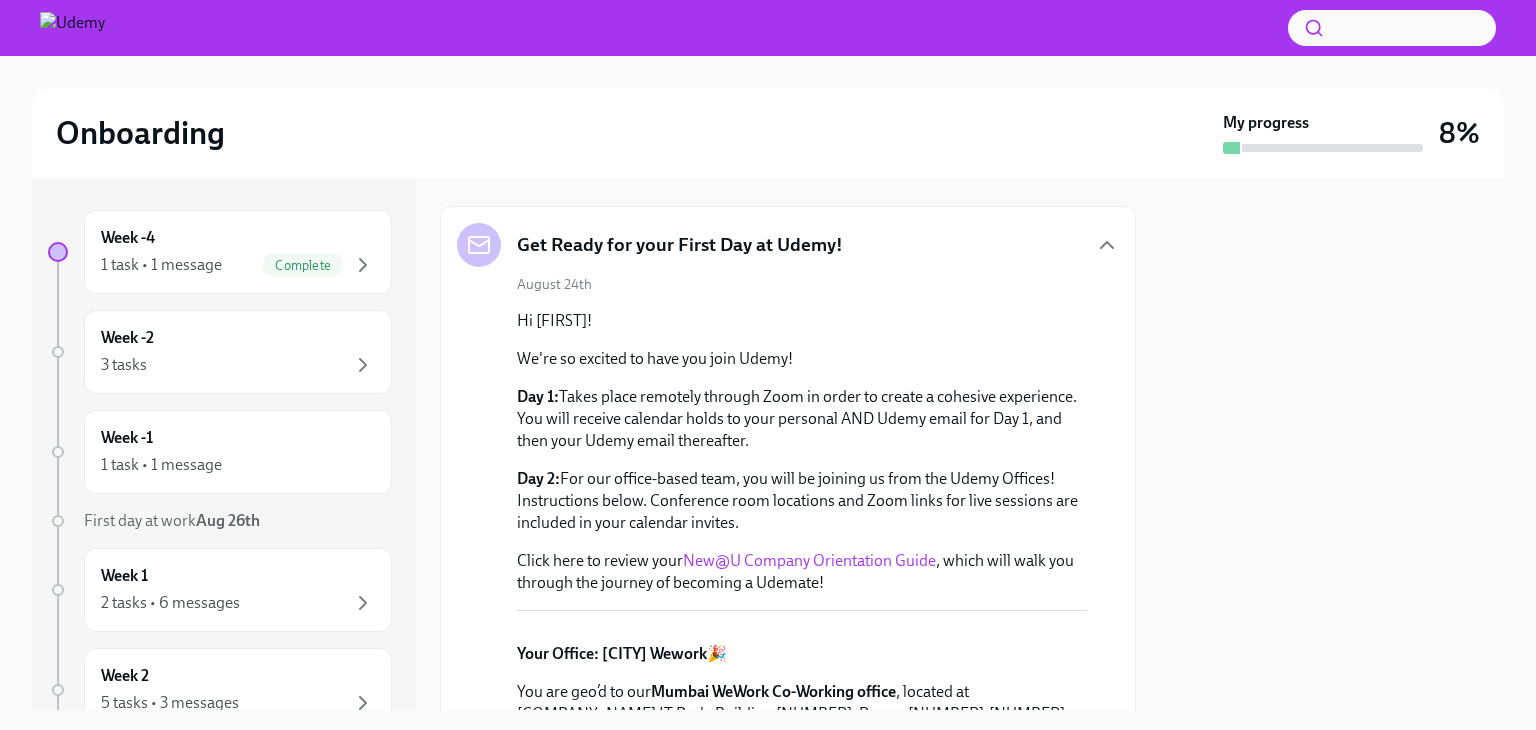 scroll, scrollTop: 769, scrollLeft: 0, axis: vertical 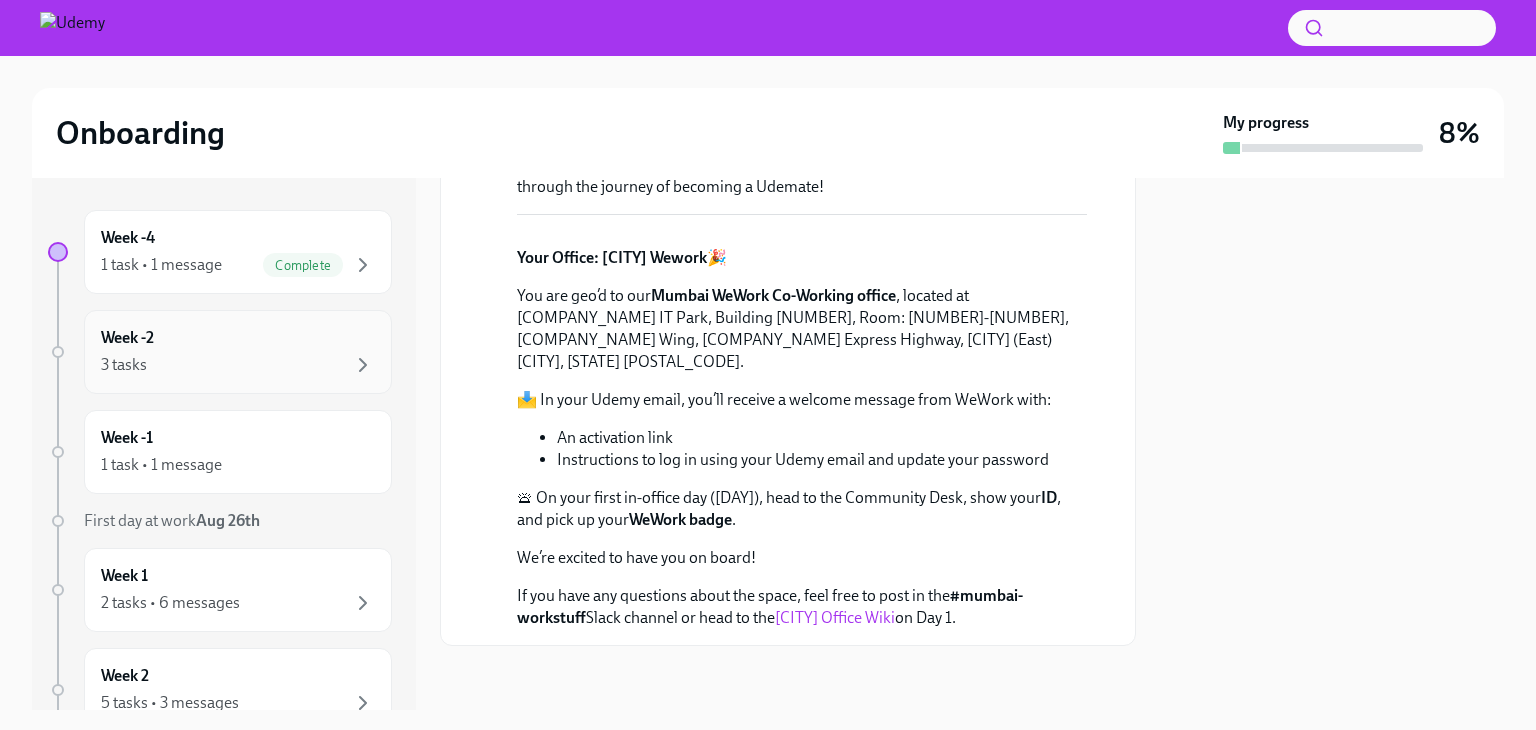 click on "3 tasks" at bounding box center (238, 365) 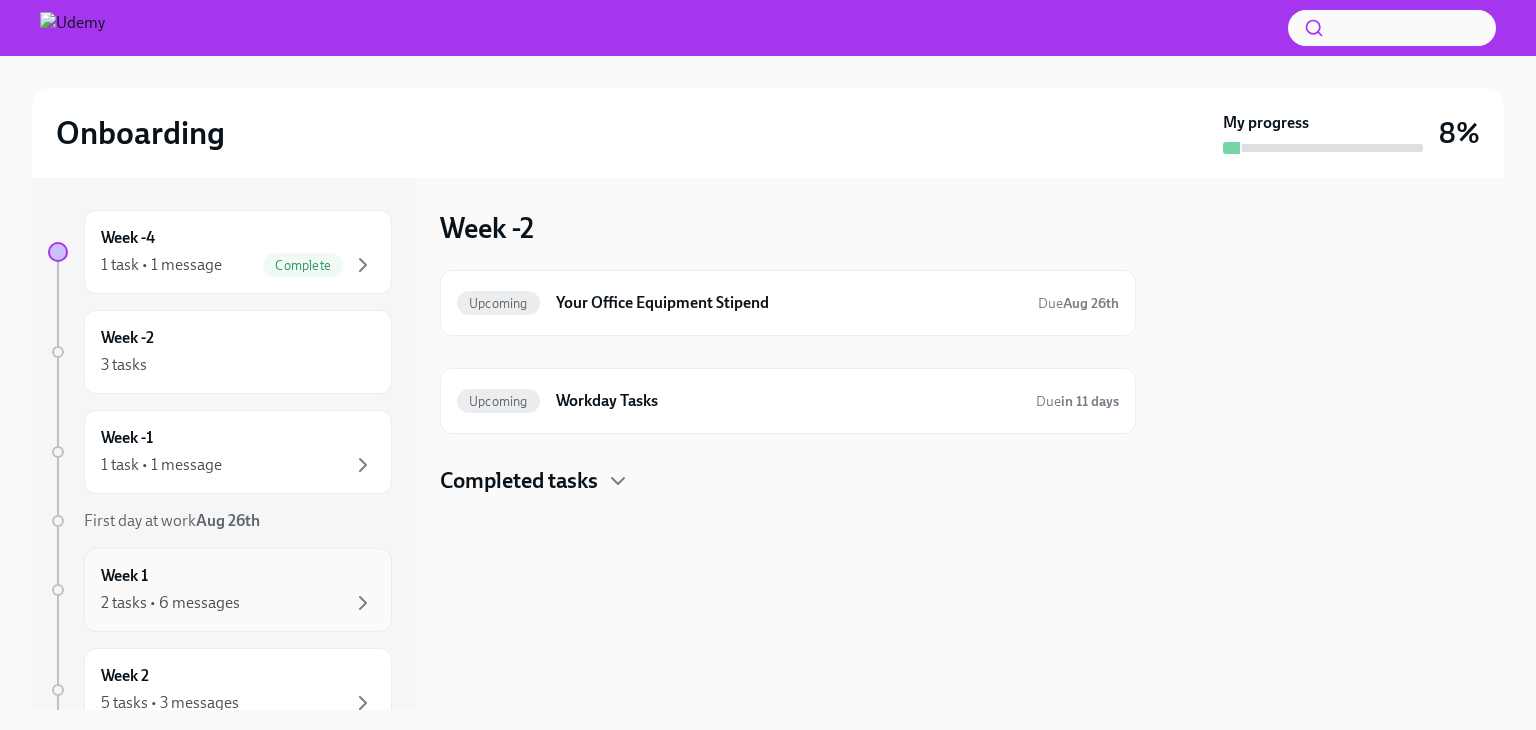 click on "2 tasks • 6 messages" at bounding box center (170, 603) 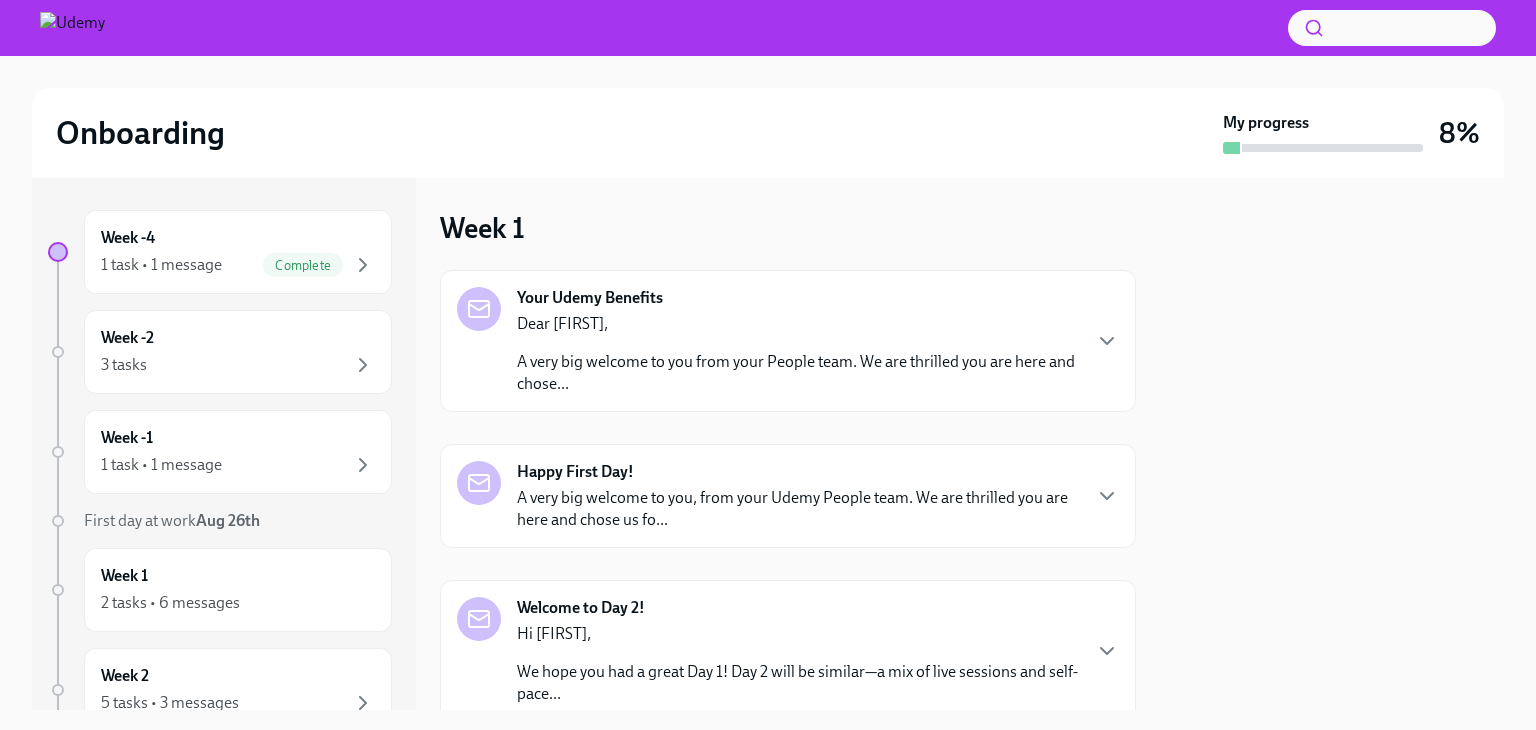 click on "A very big welcome to you from your People team. We are thrilled you are here and chose..." at bounding box center (798, 373) 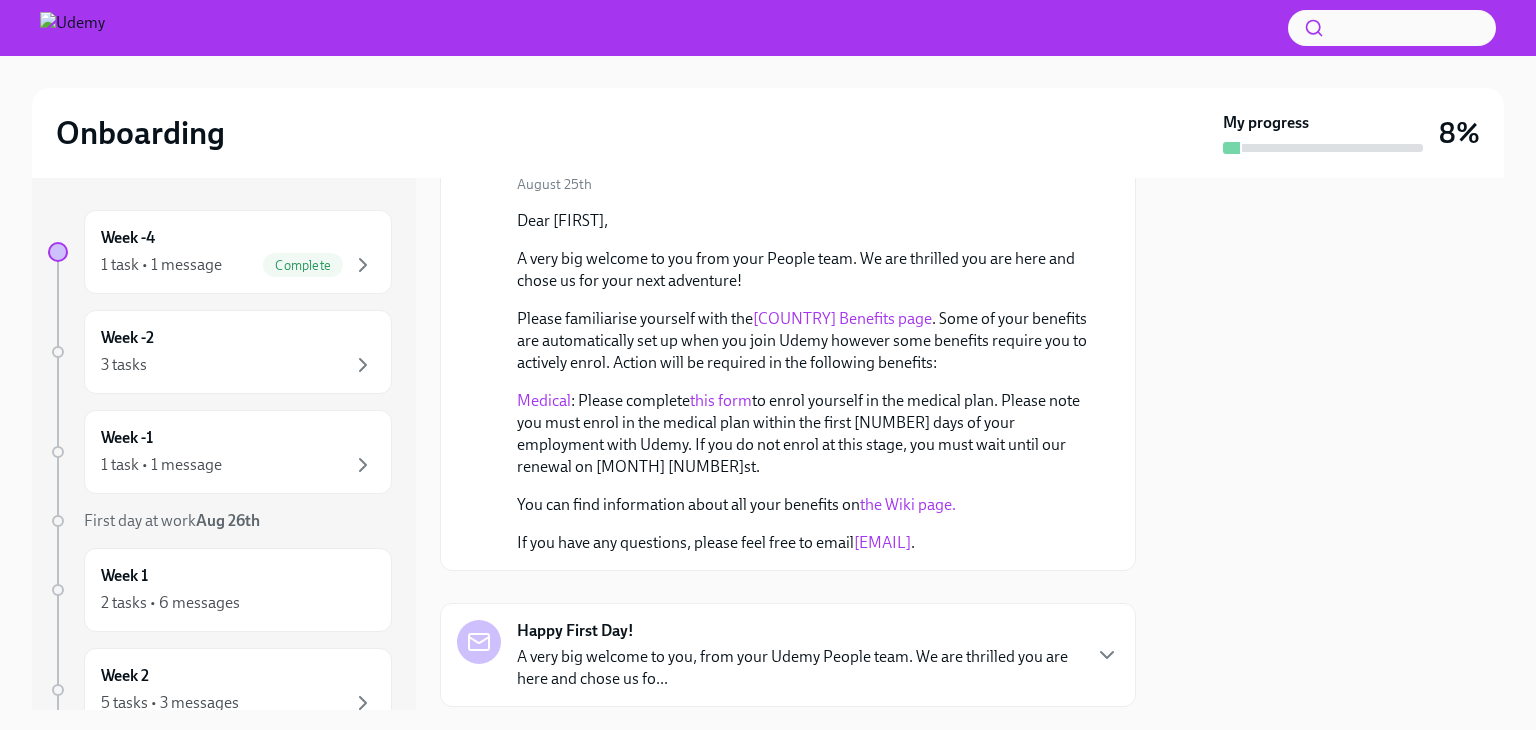 scroll, scrollTop: 162, scrollLeft: 0, axis: vertical 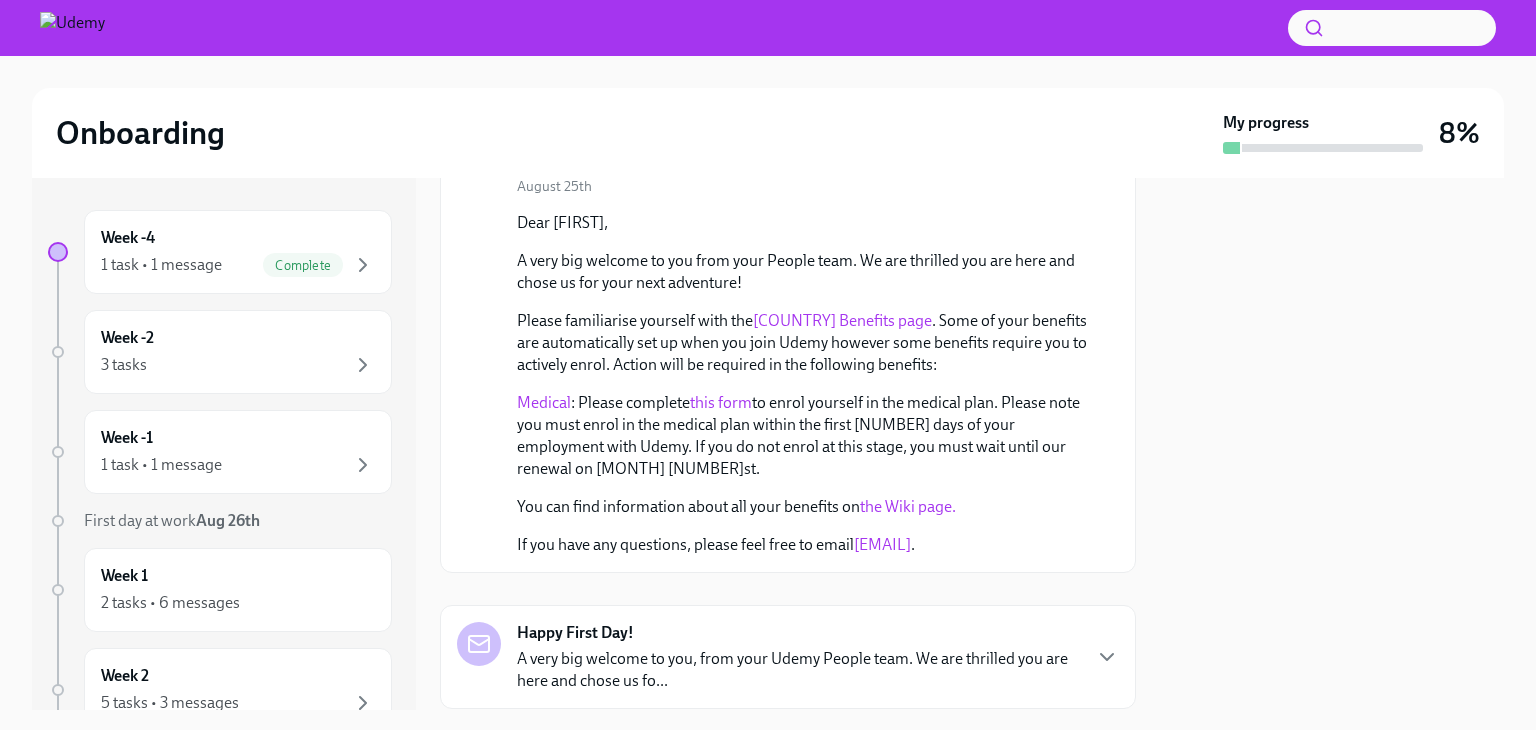 click on "[COUNTRY] Benefits page" at bounding box center (842, 320) 